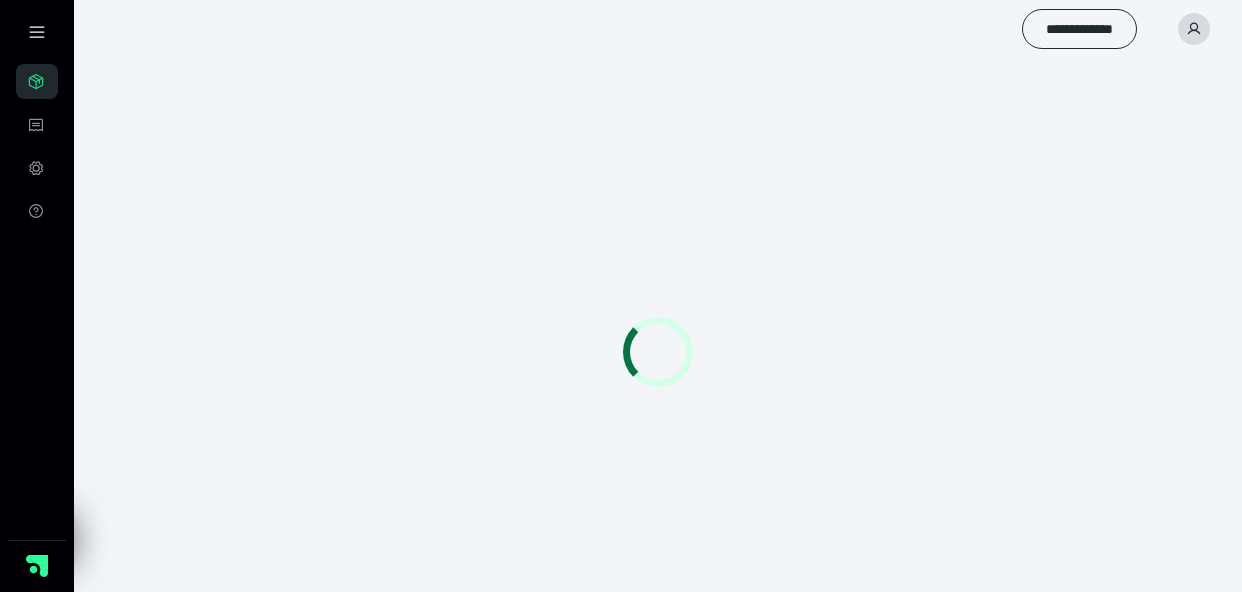 scroll, scrollTop: 0, scrollLeft: 0, axis: both 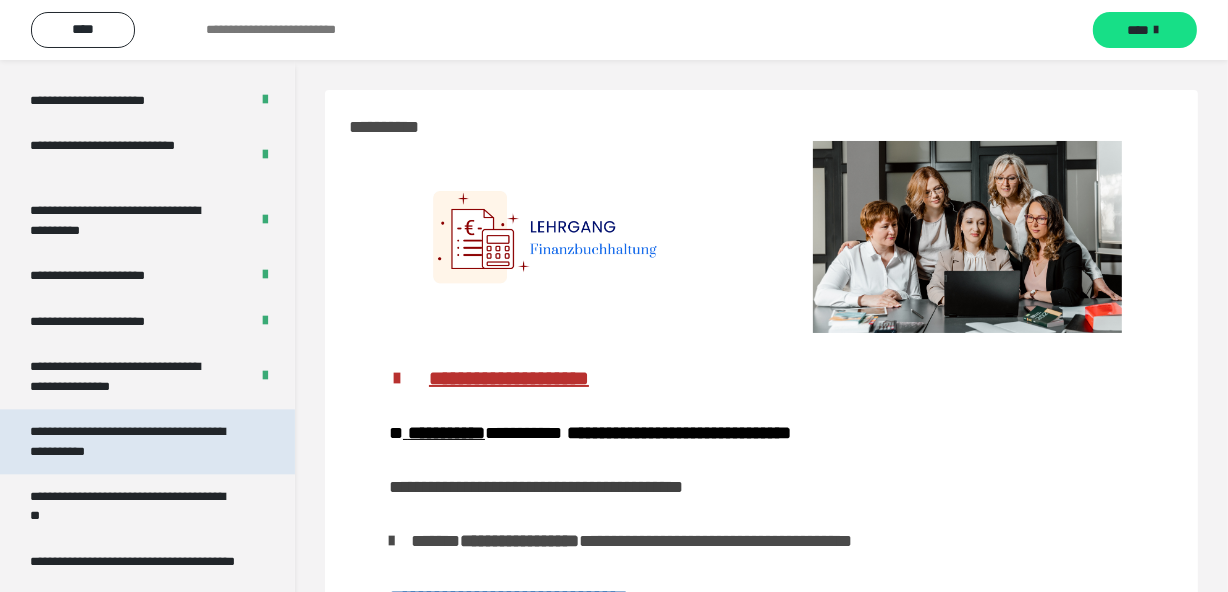 click on "**********" at bounding box center (132, 441) 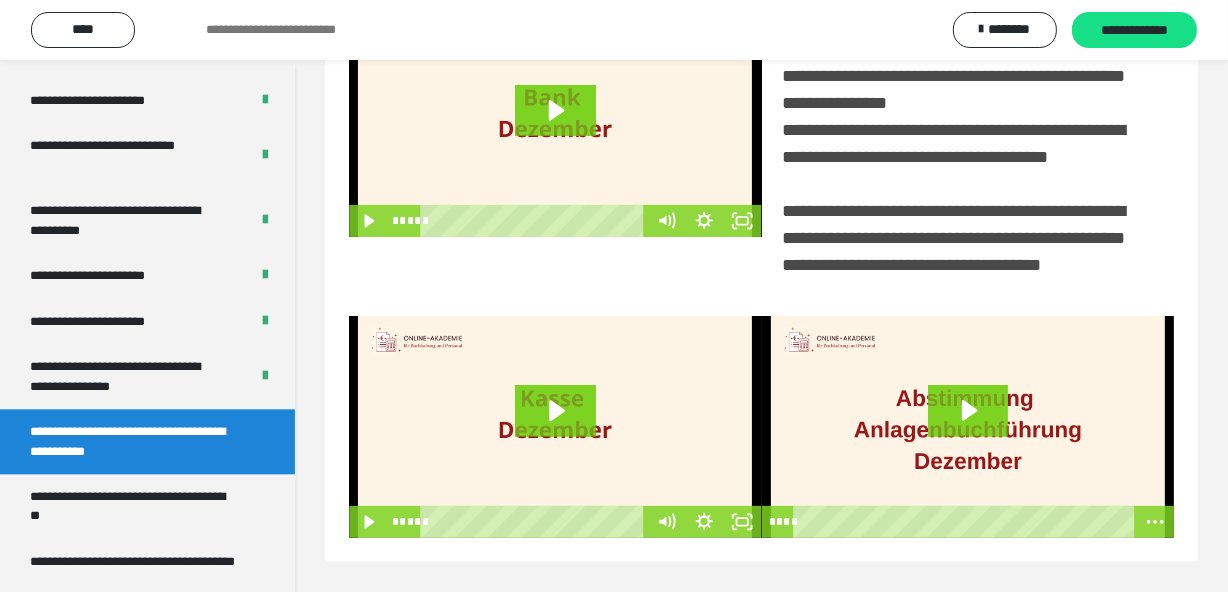 scroll, scrollTop: 480, scrollLeft: 0, axis: vertical 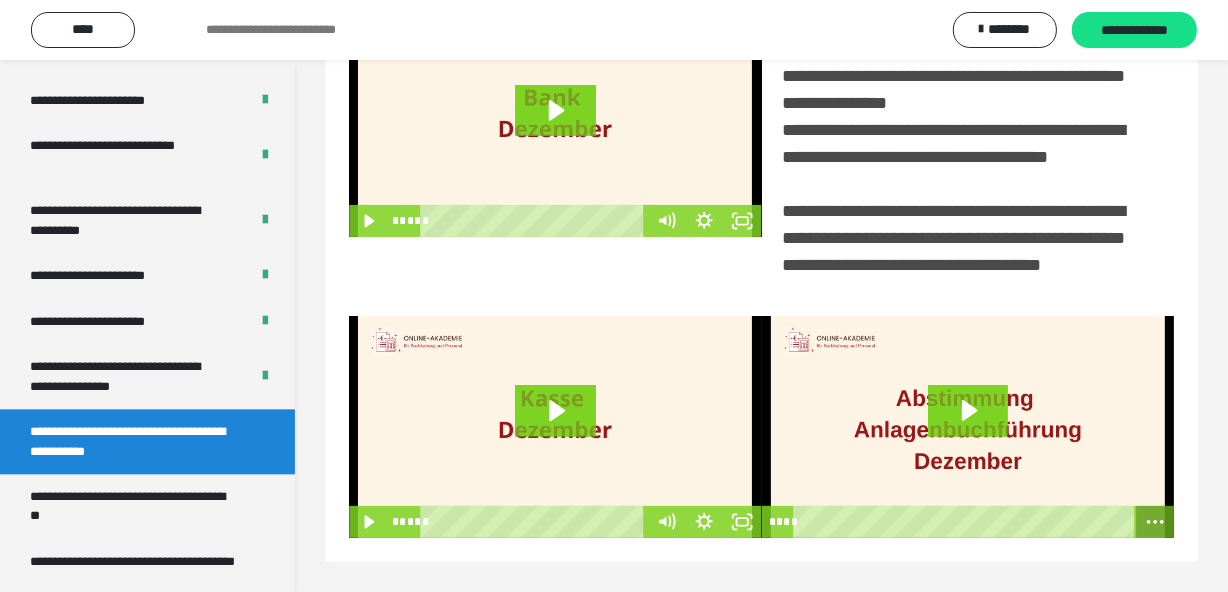 click 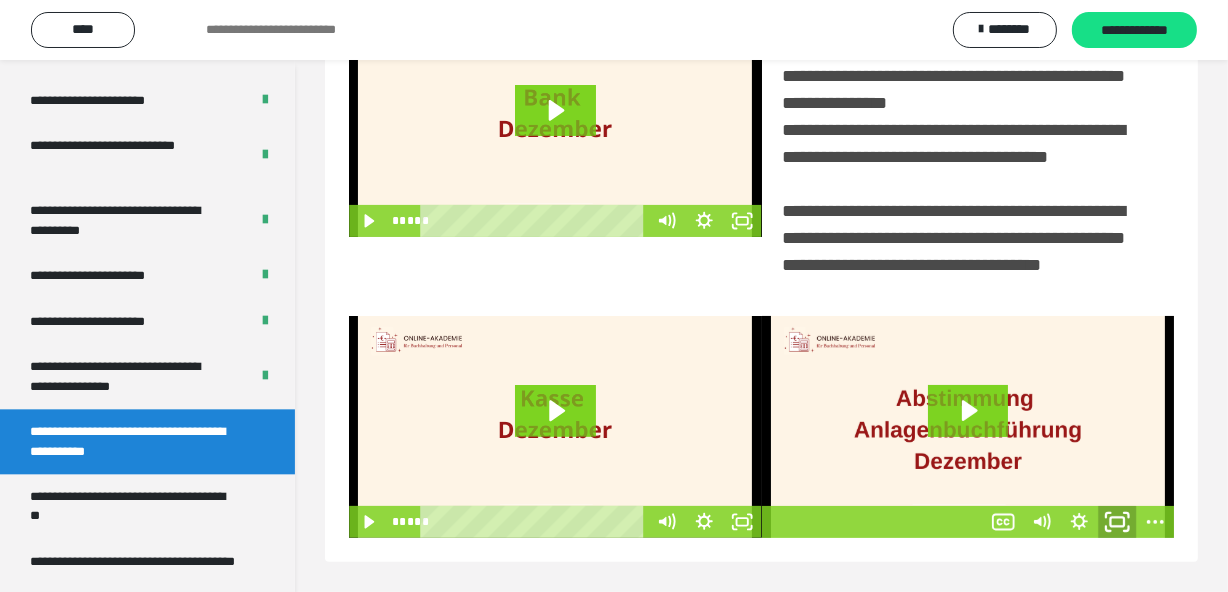 click 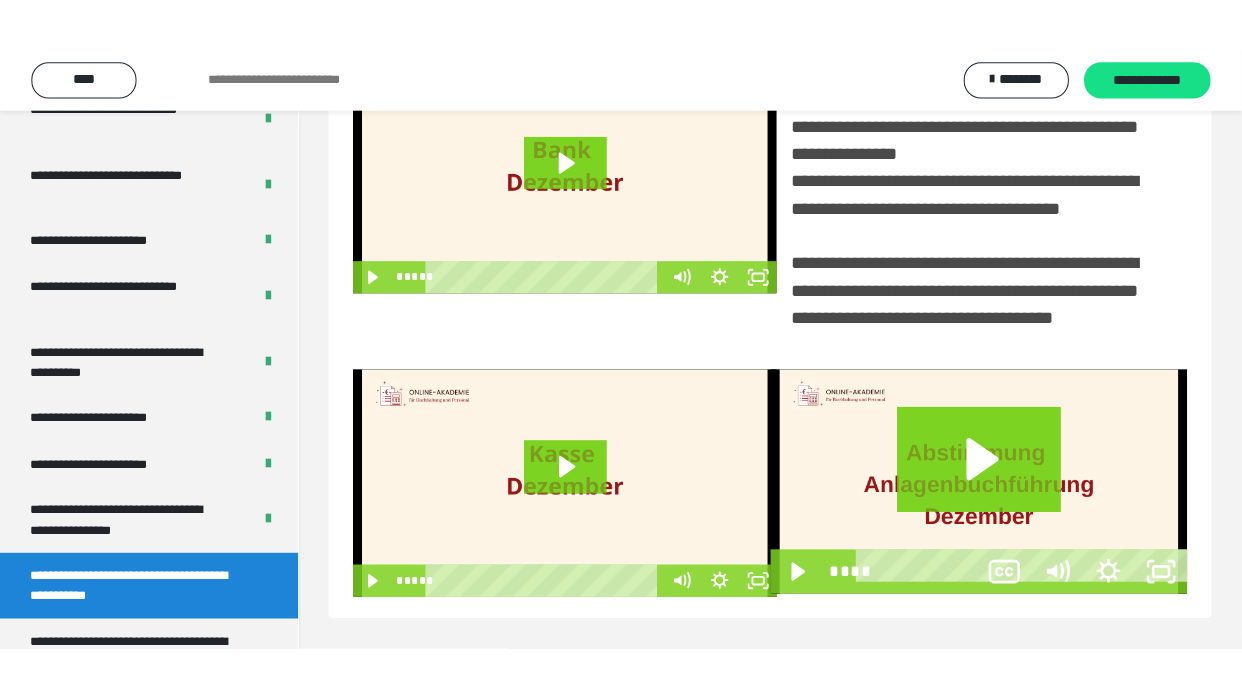 scroll, scrollTop: 381, scrollLeft: 0, axis: vertical 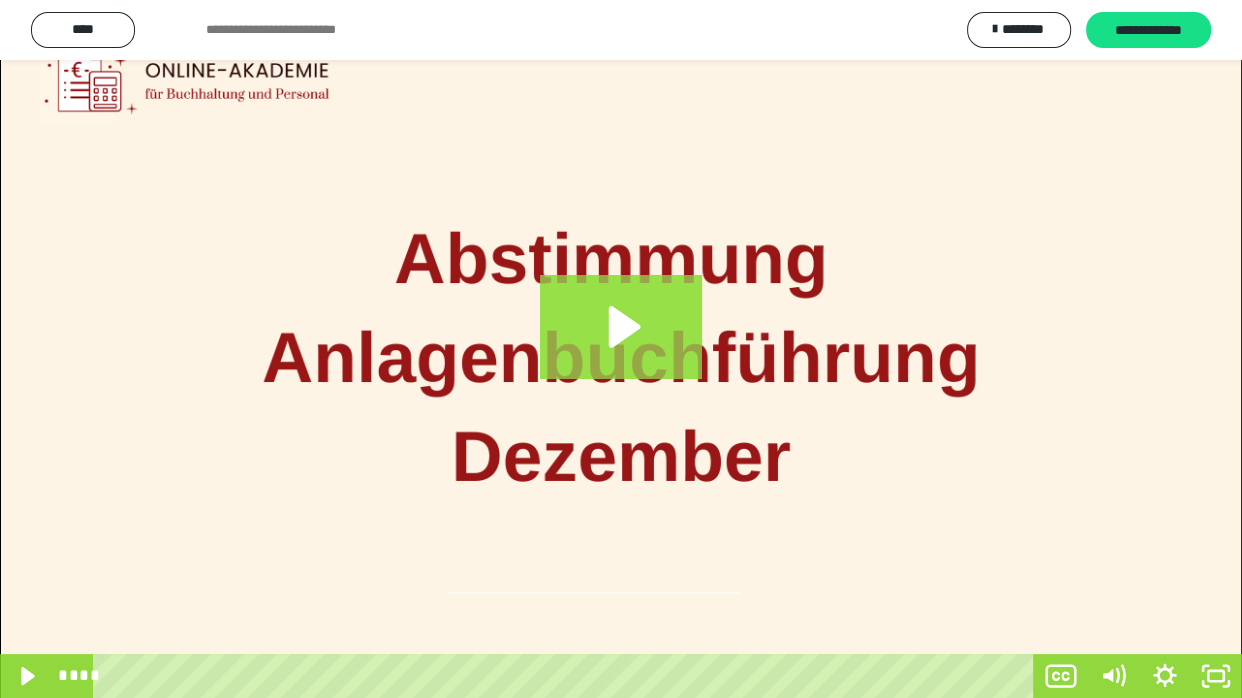 click 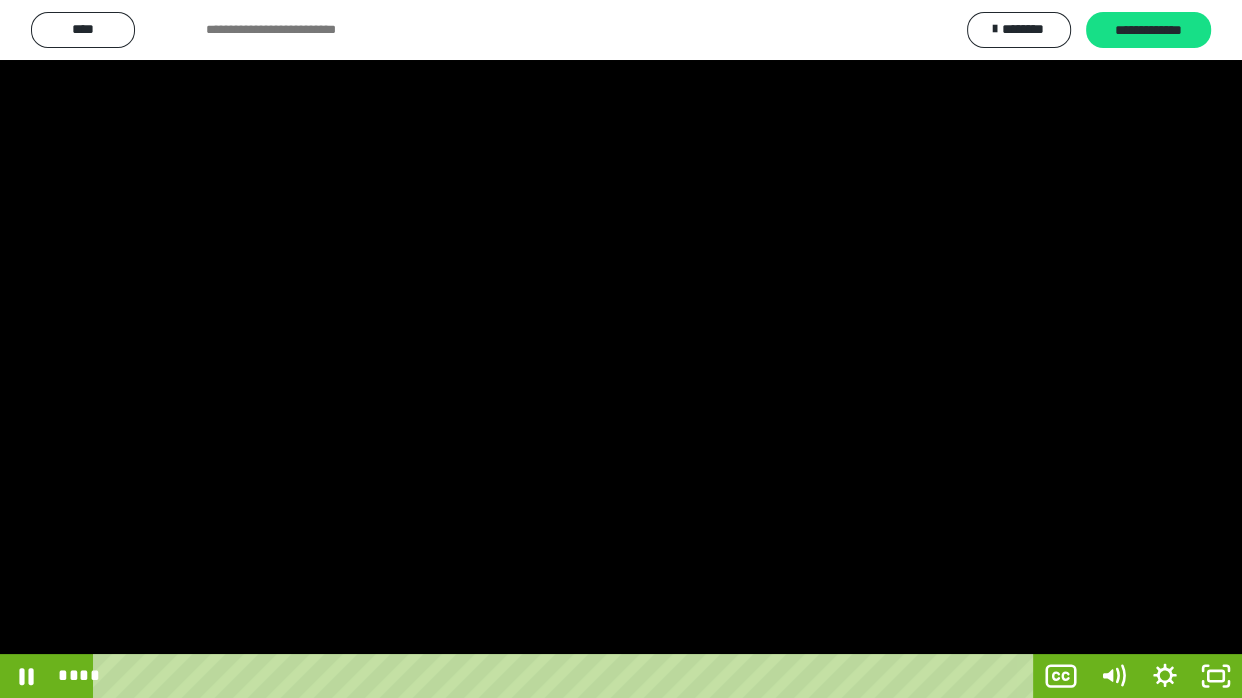 click at bounding box center [621, 349] 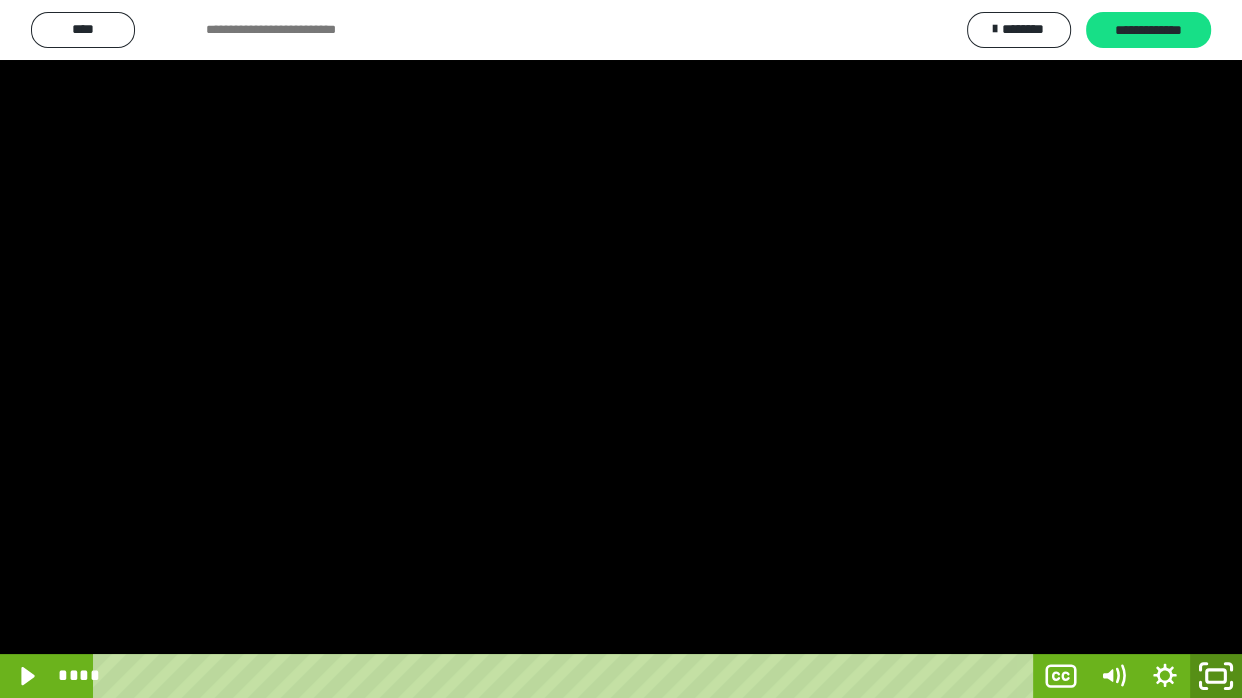 click 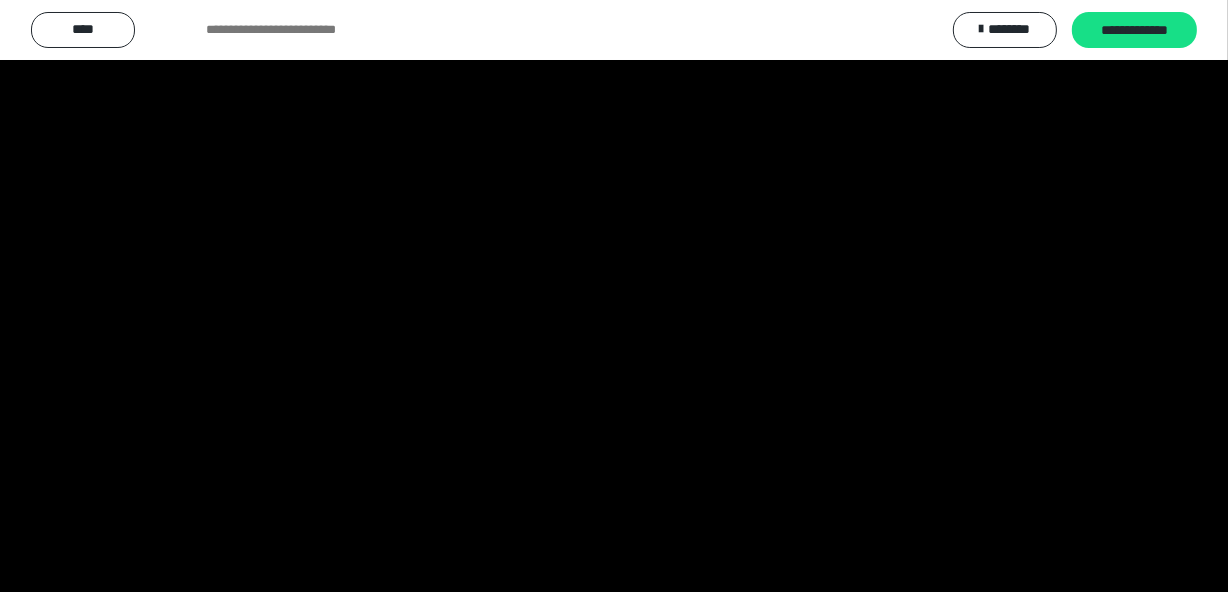 scroll, scrollTop: 4076, scrollLeft: 0, axis: vertical 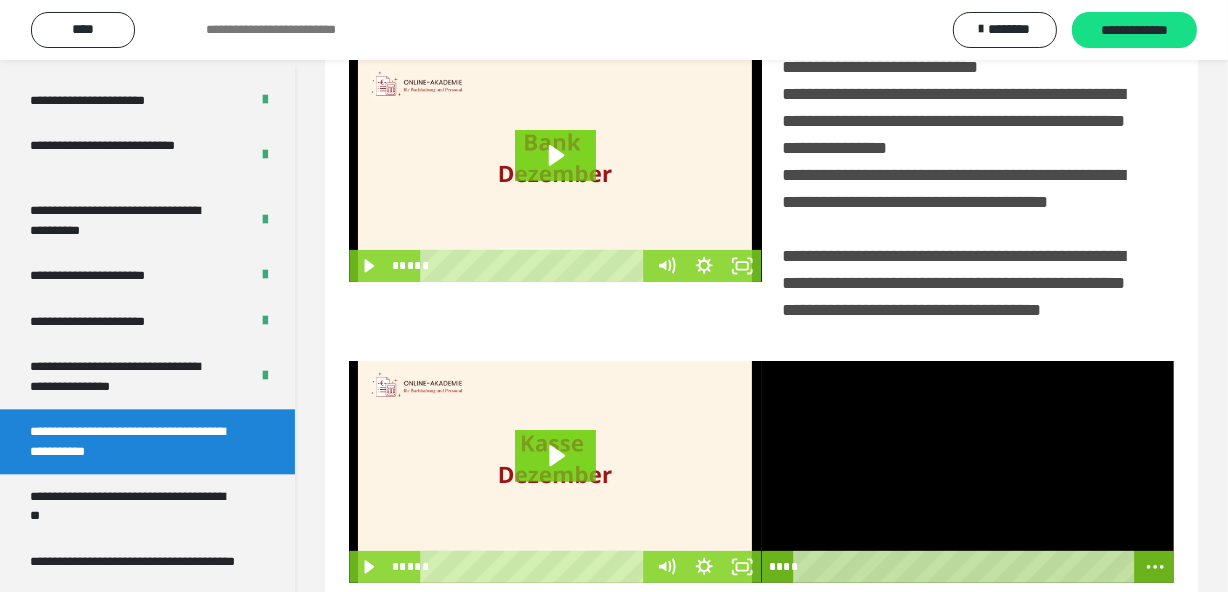 click on "**********" at bounding box center (761, 158) 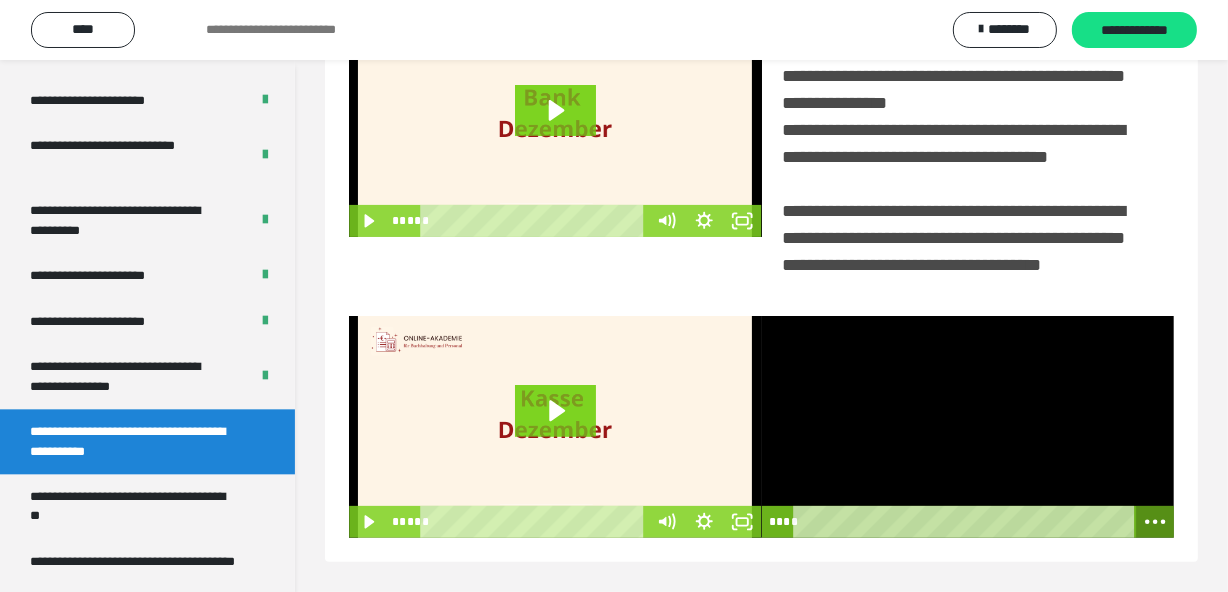 click 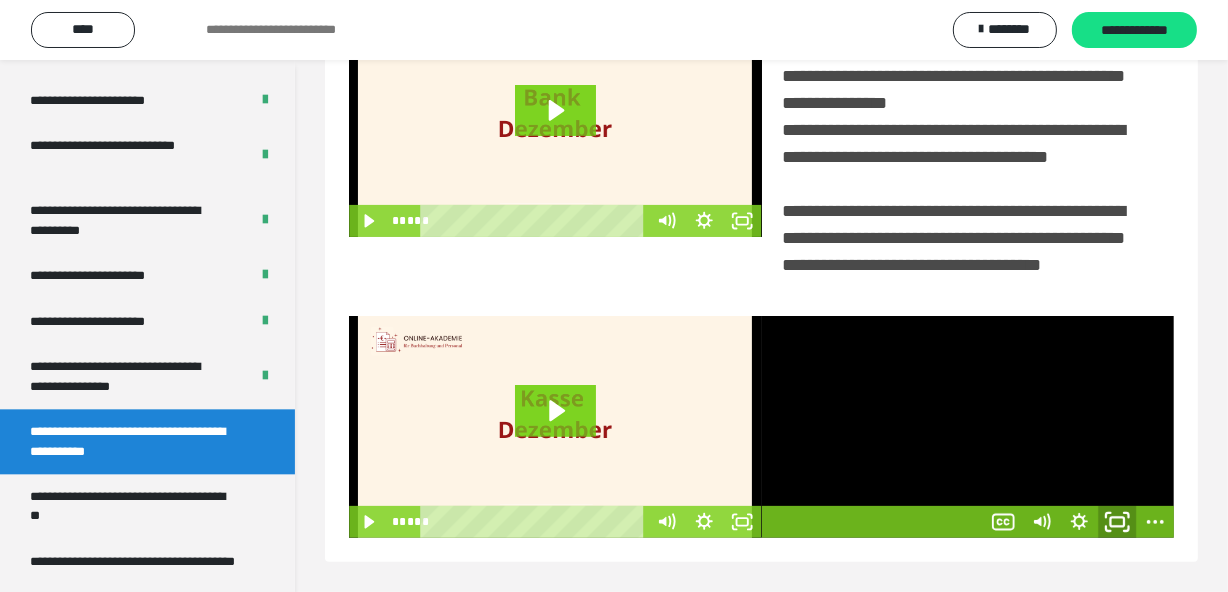 click 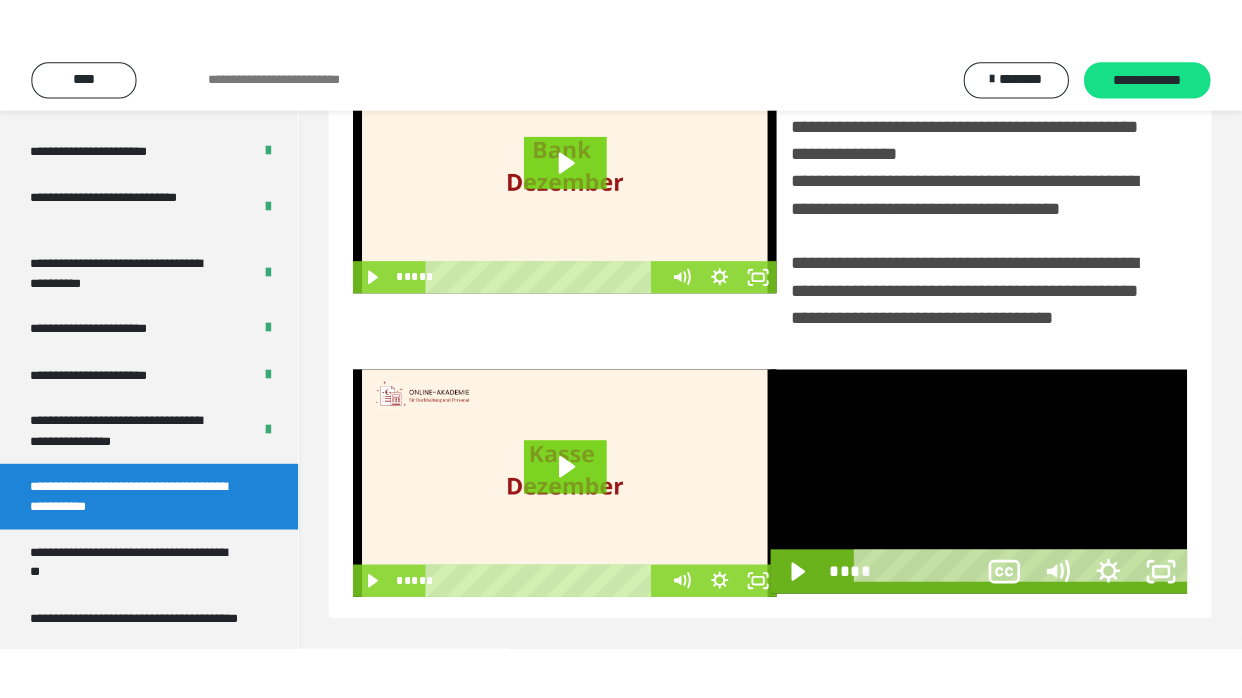 scroll, scrollTop: 381, scrollLeft: 0, axis: vertical 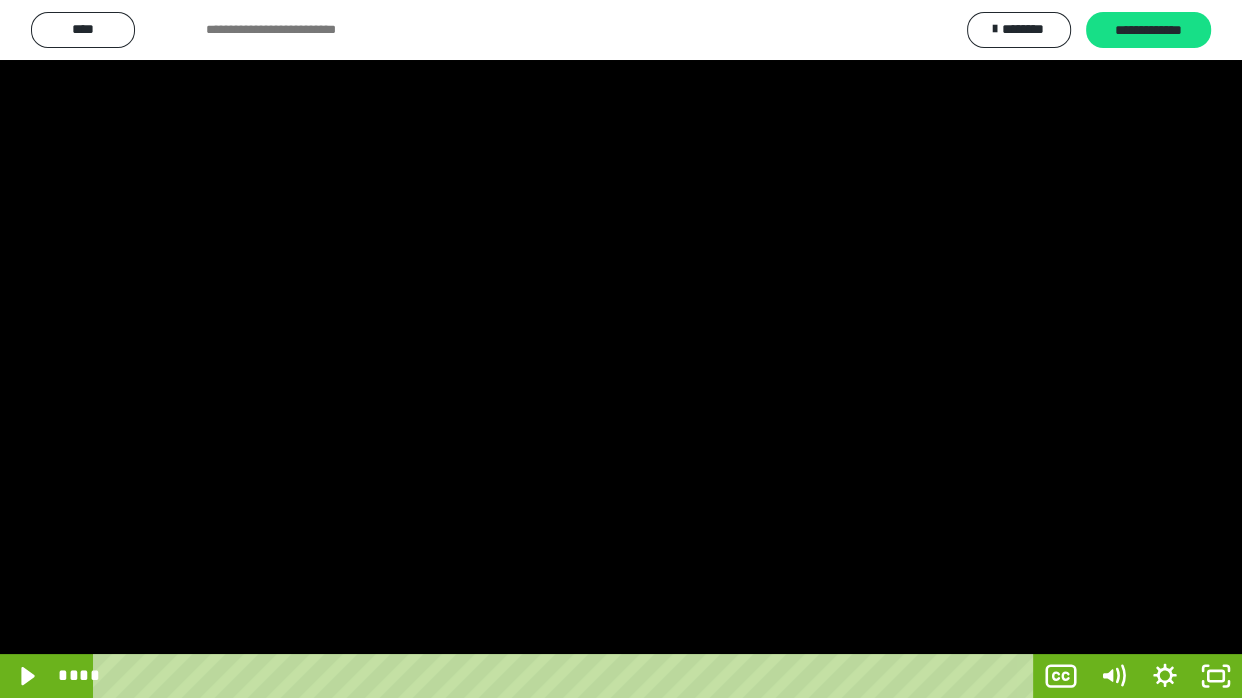 click at bounding box center (621, 349) 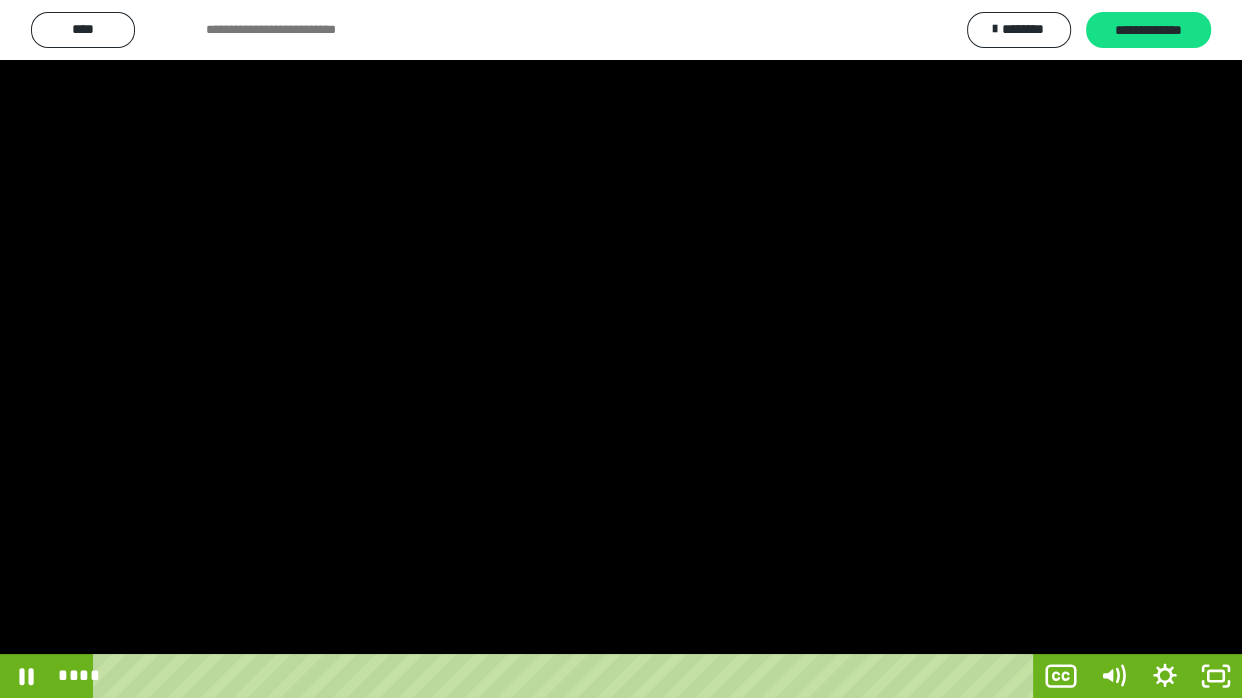click at bounding box center (621, 349) 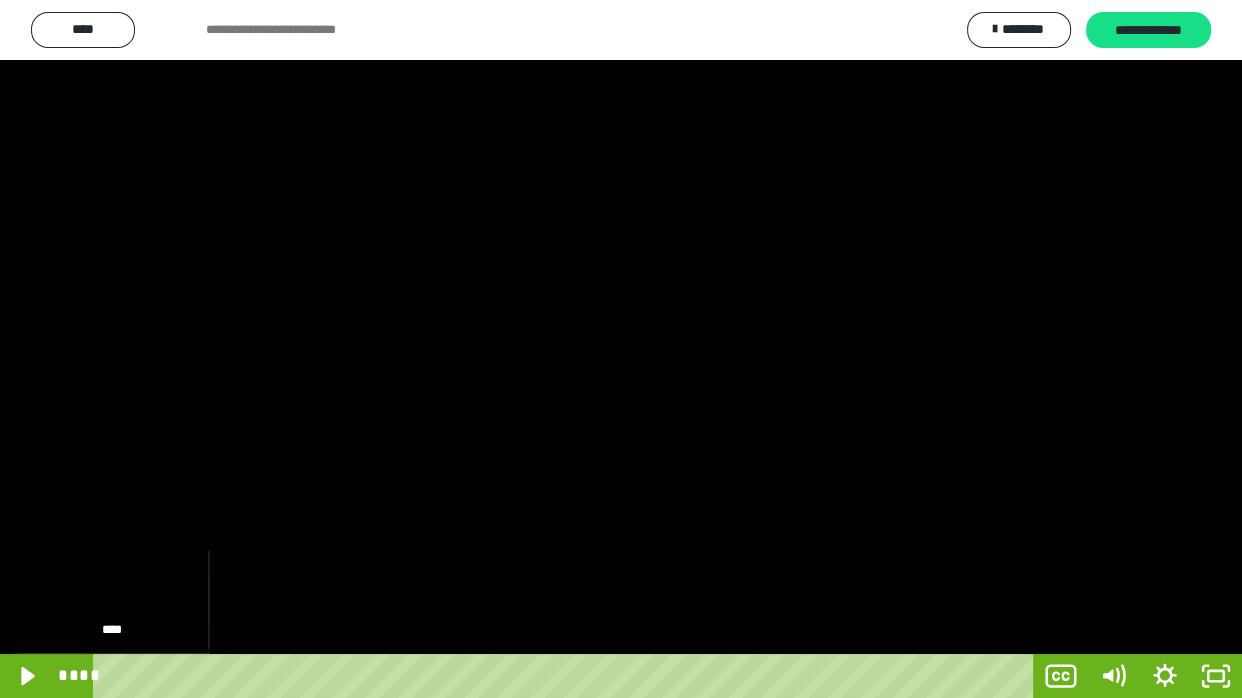 click on "****" at bounding box center [567, 676] 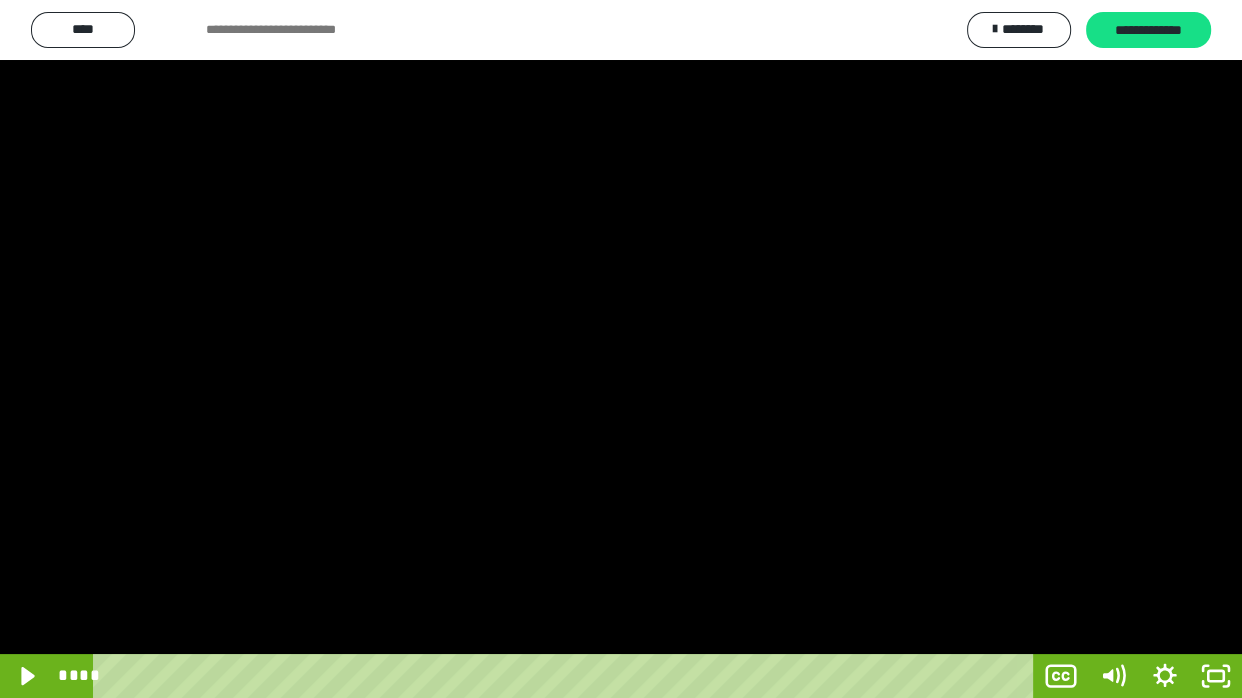 click at bounding box center (621, 349) 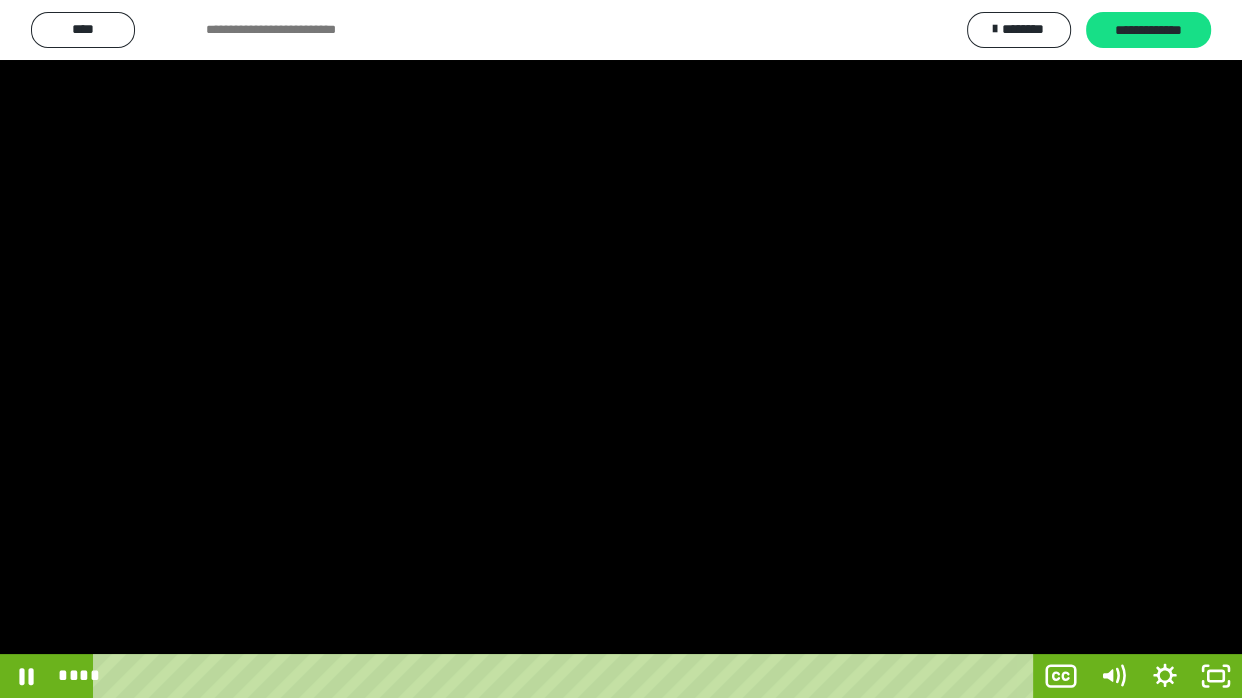 click at bounding box center [621, 349] 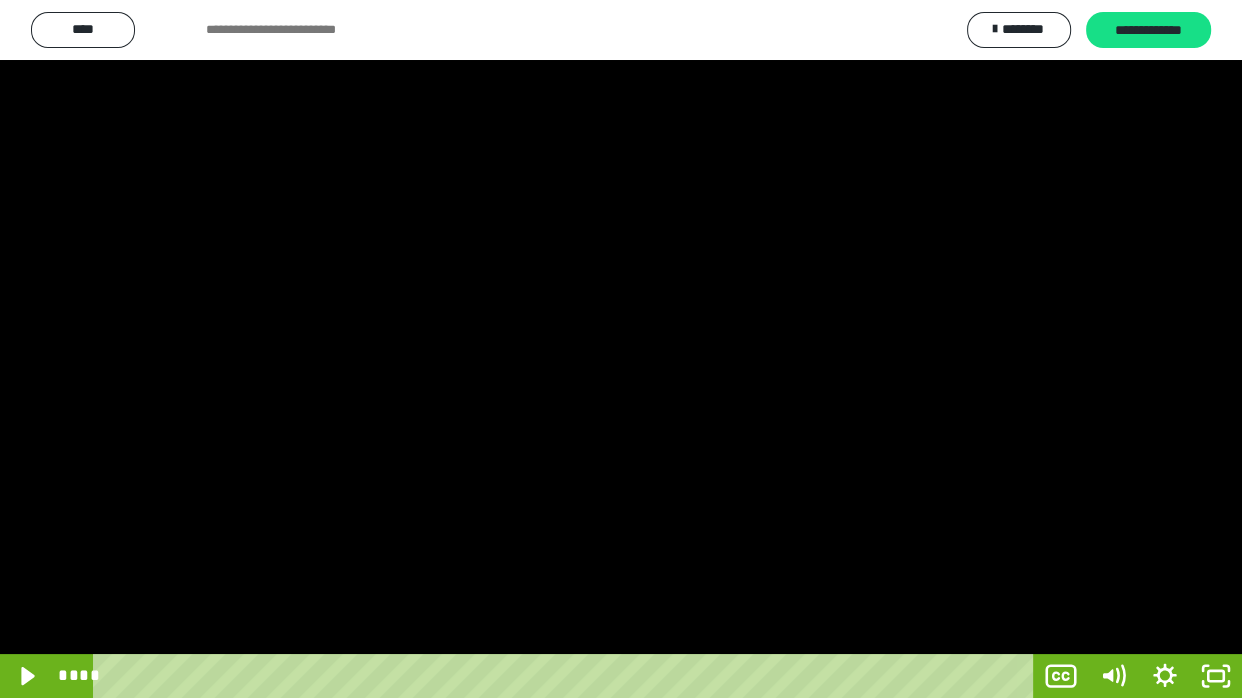 click at bounding box center [621, 349] 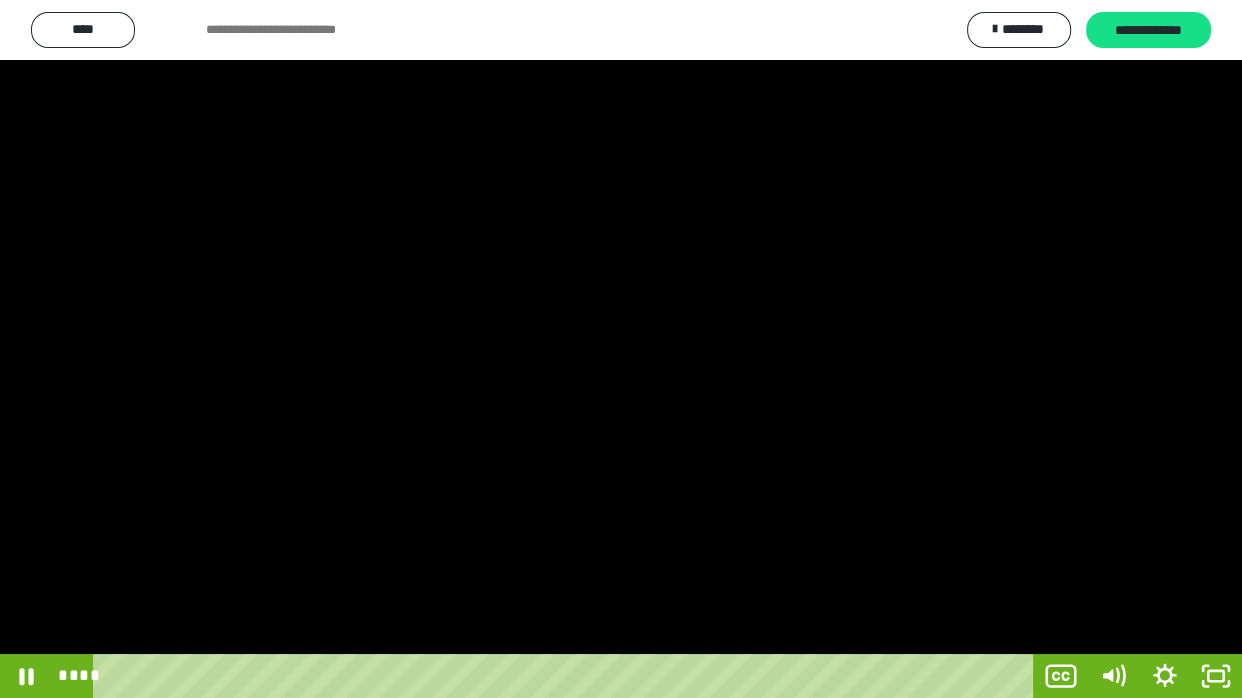 click at bounding box center (621, 349) 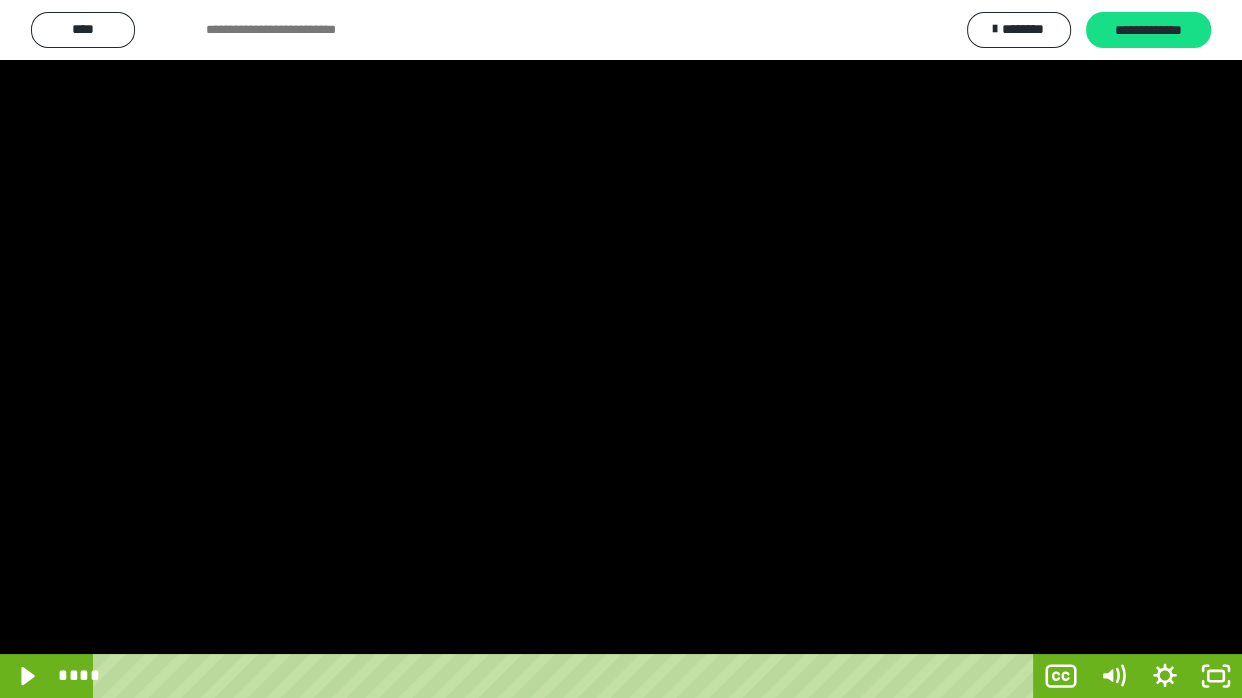 click at bounding box center [621, 349] 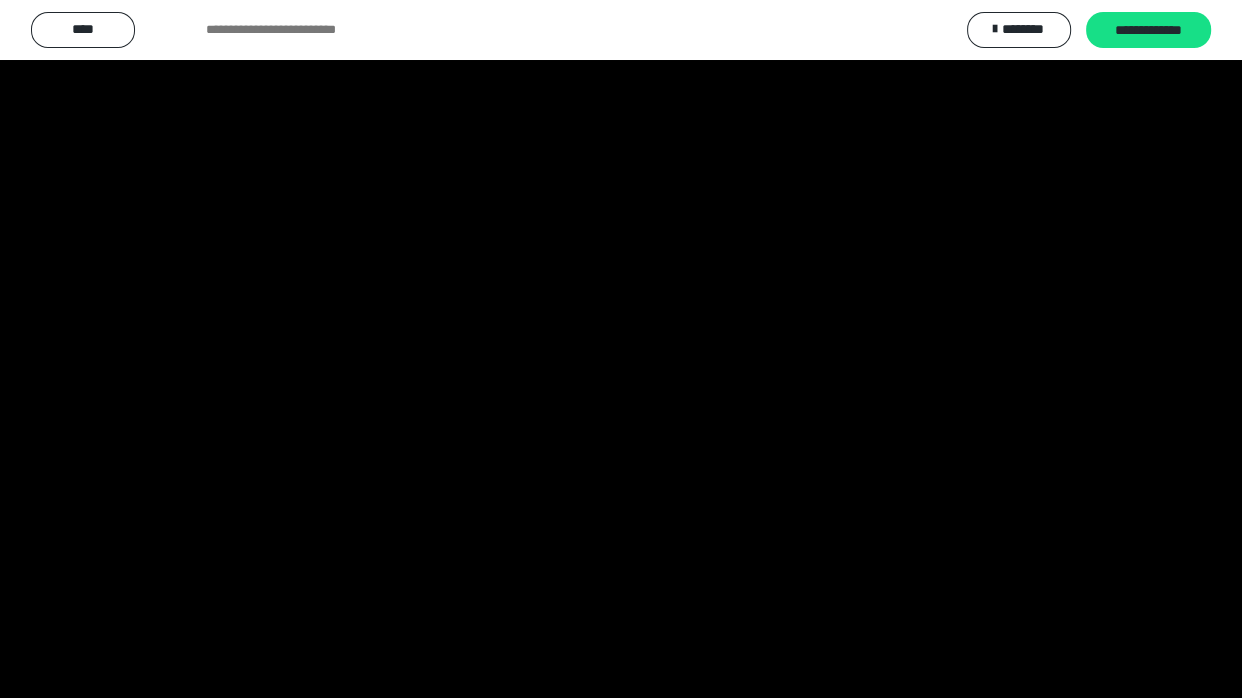 click at bounding box center (621, 349) 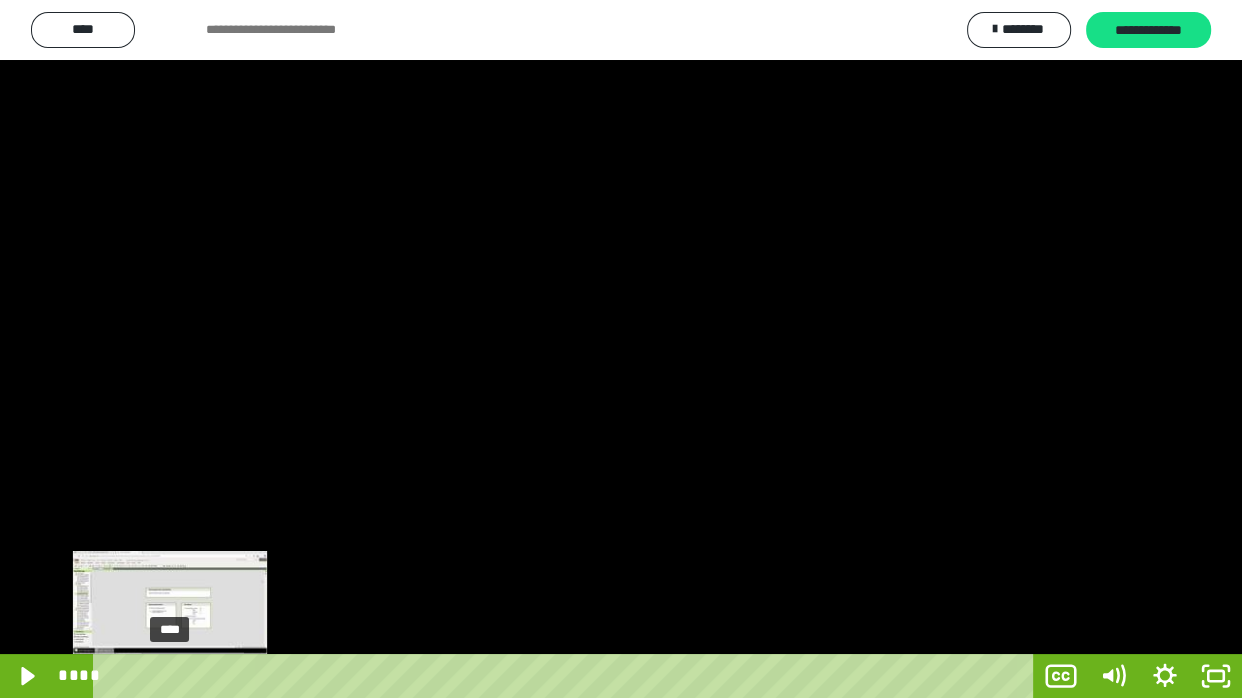 click on "****" at bounding box center (567, 676) 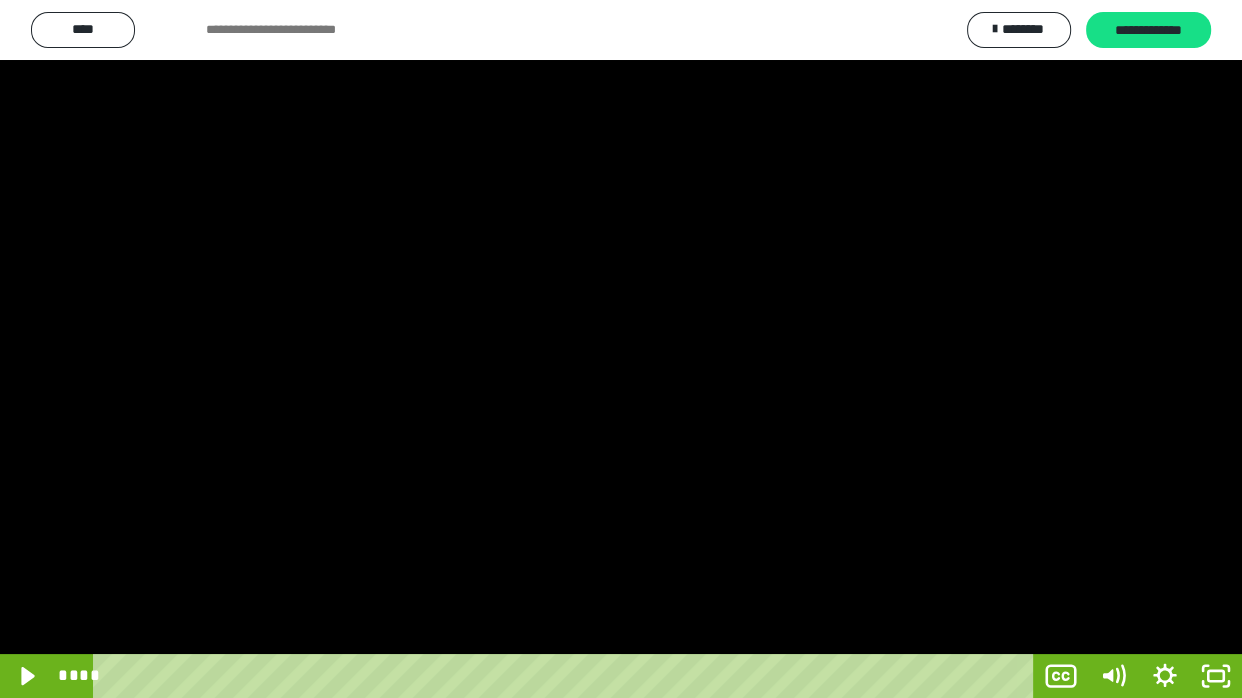 click at bounding box center (621, 349) 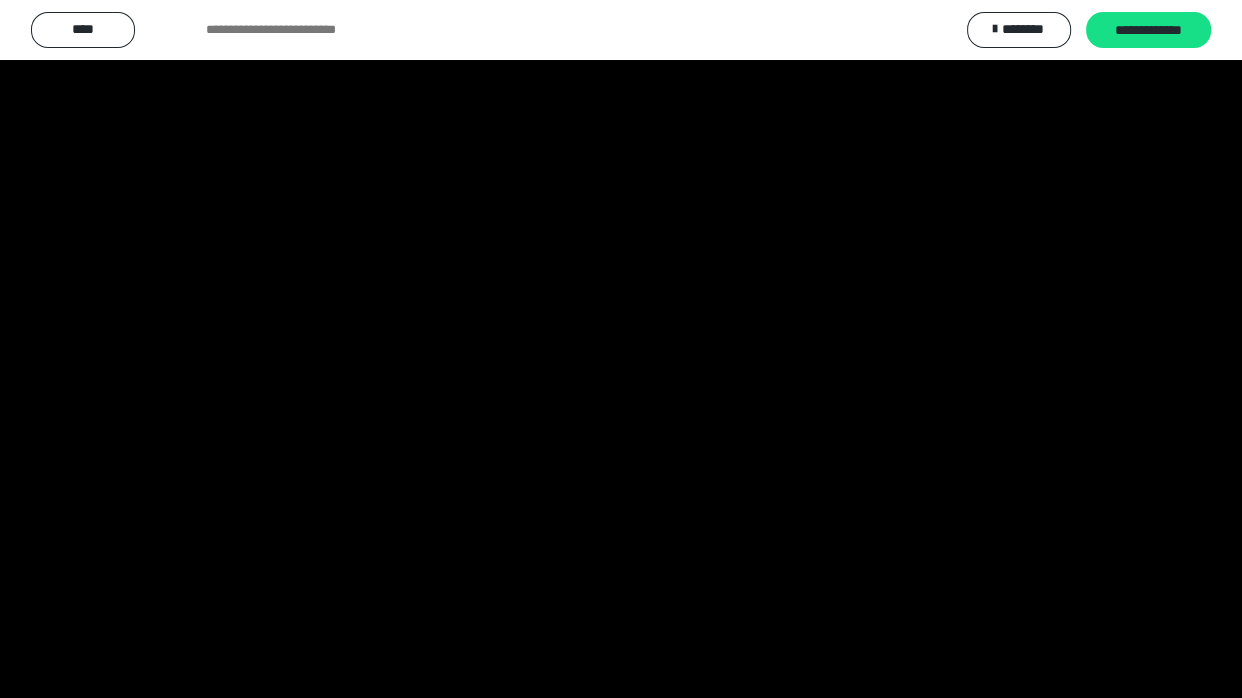click at bounding box center (621, 349) 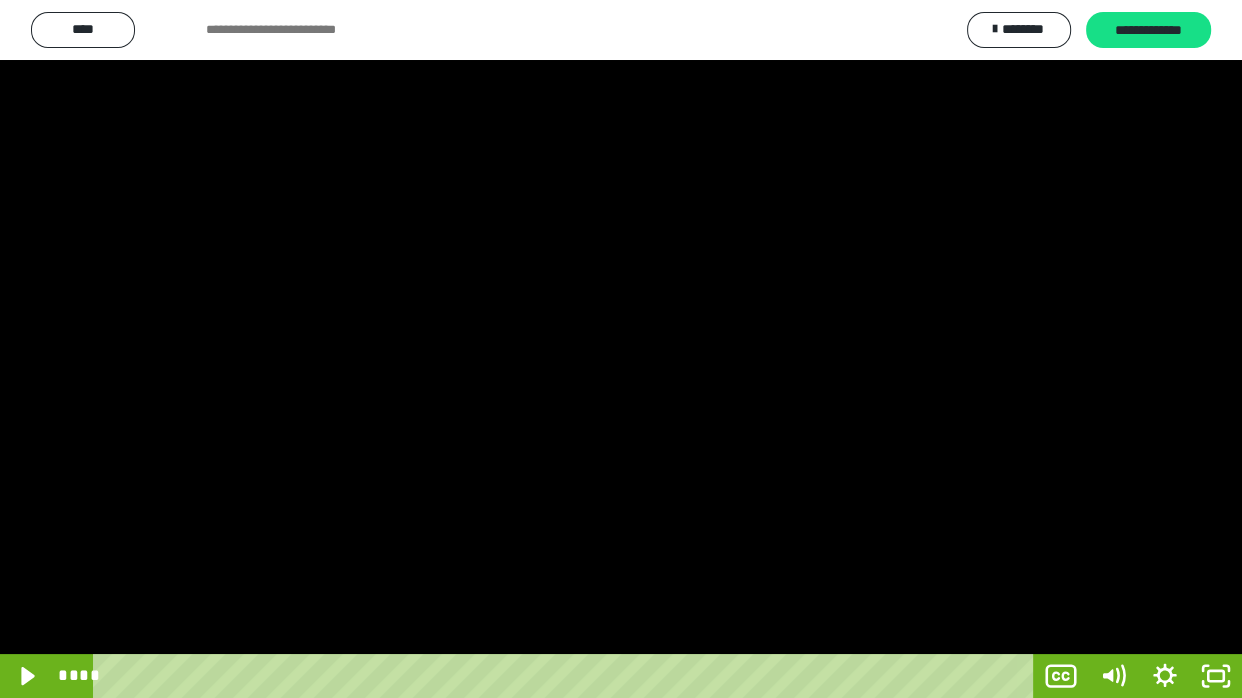 click at bounding box center [621, 349] 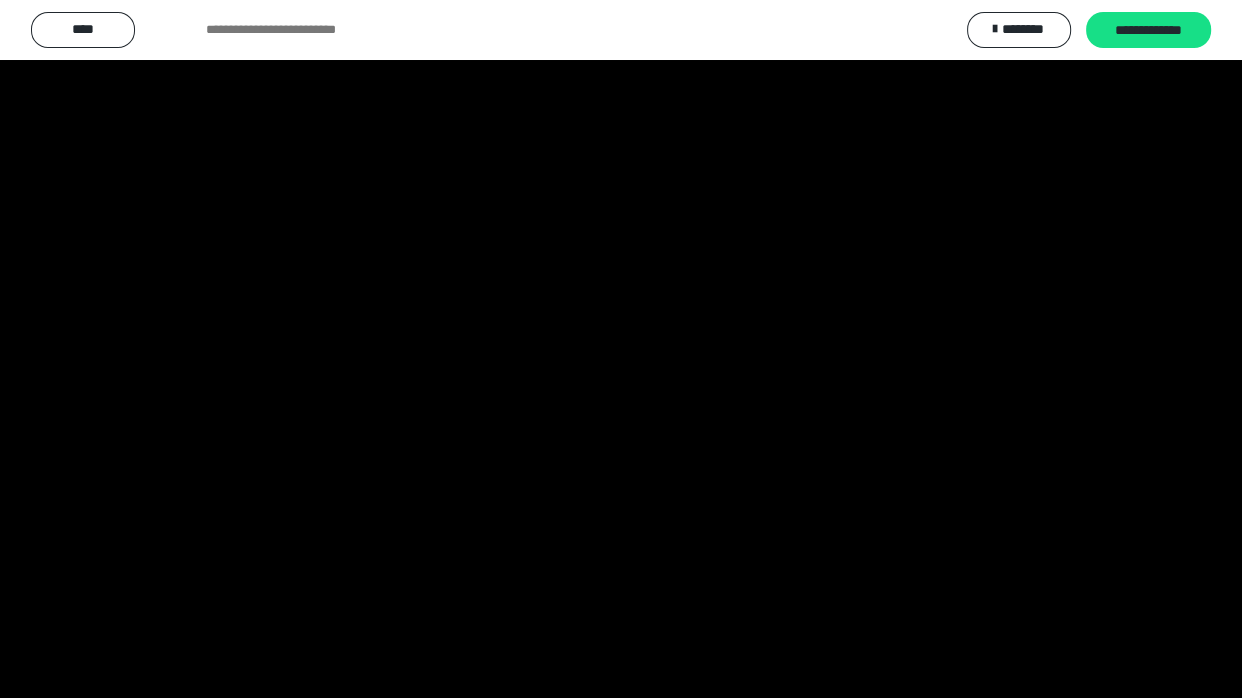 click at bounding box center (621, 349) 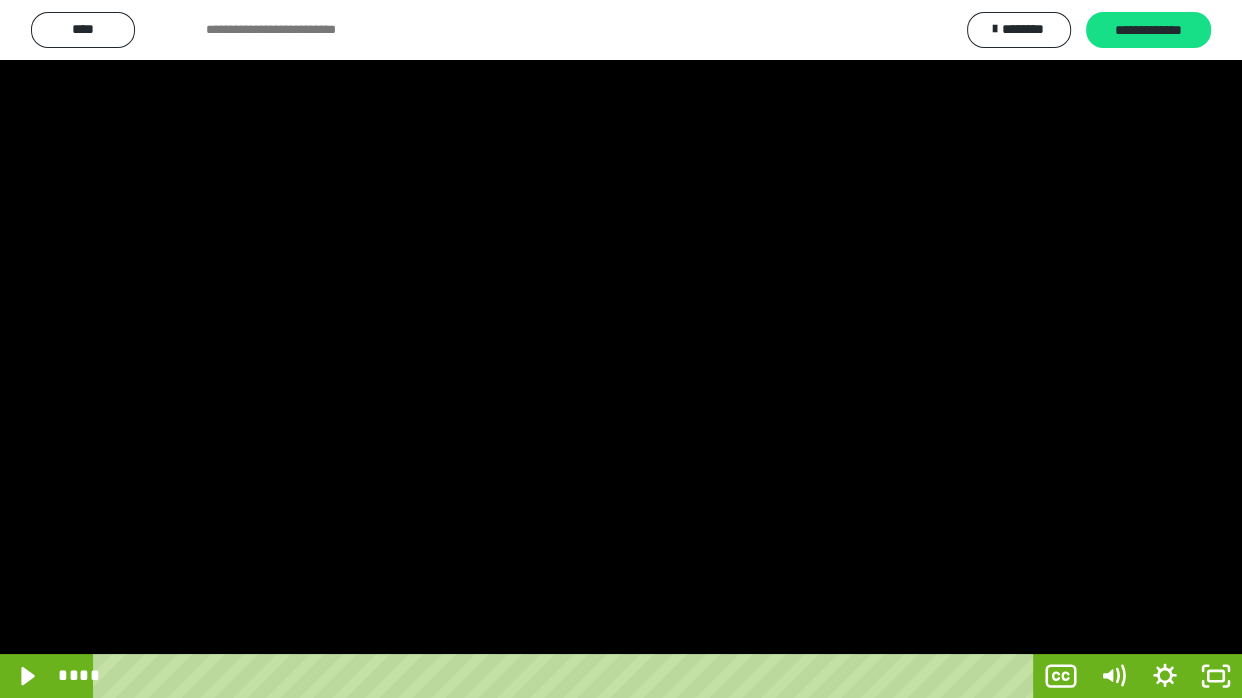 click at bounding box center [621, 349] 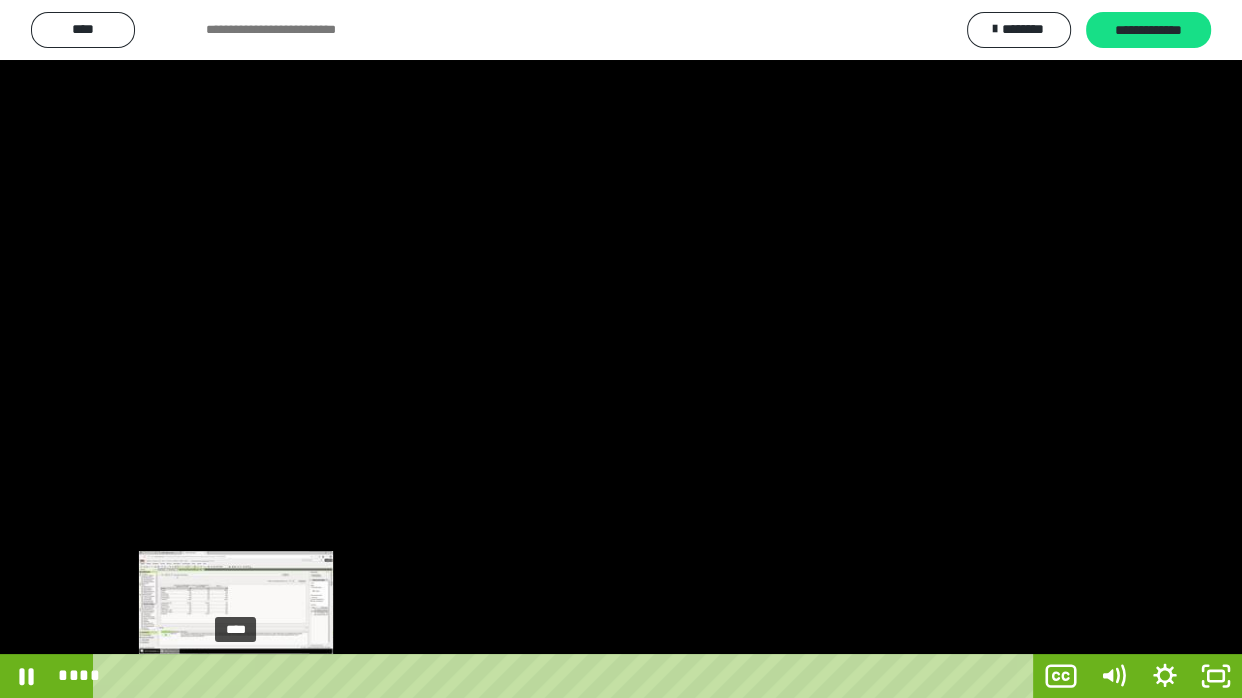 click on "****" at bounding box center [567, 676] 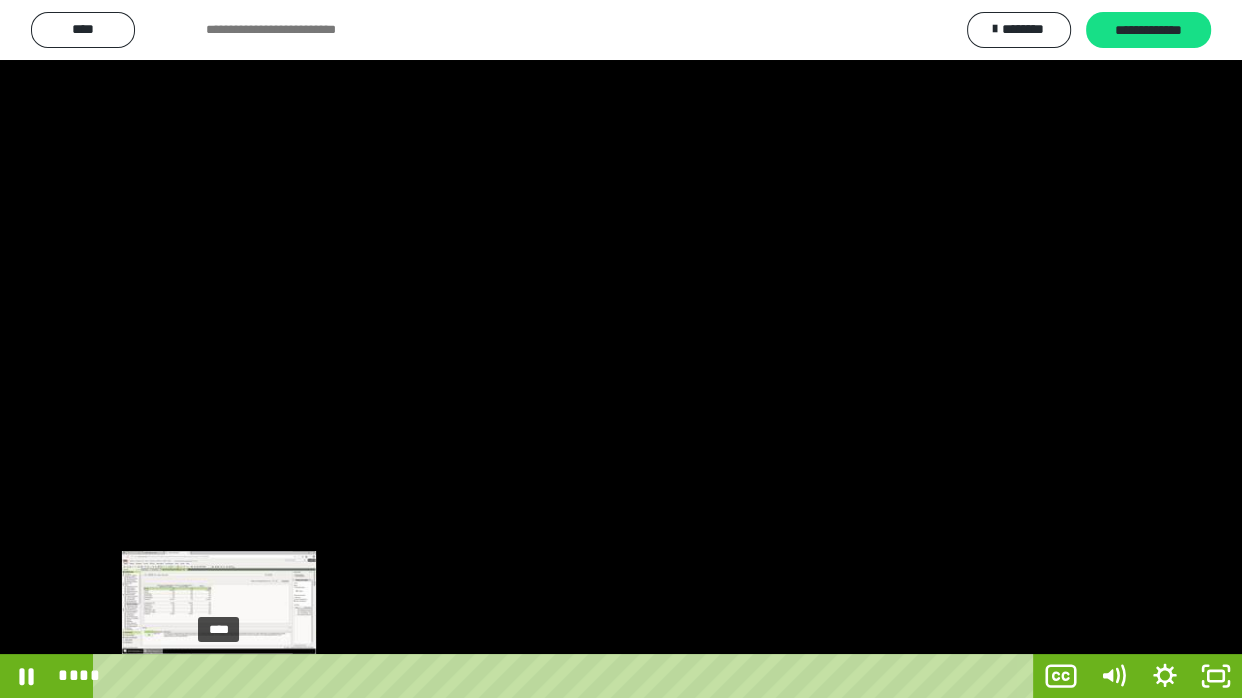 click on "****" at bounding box center (567, 676) 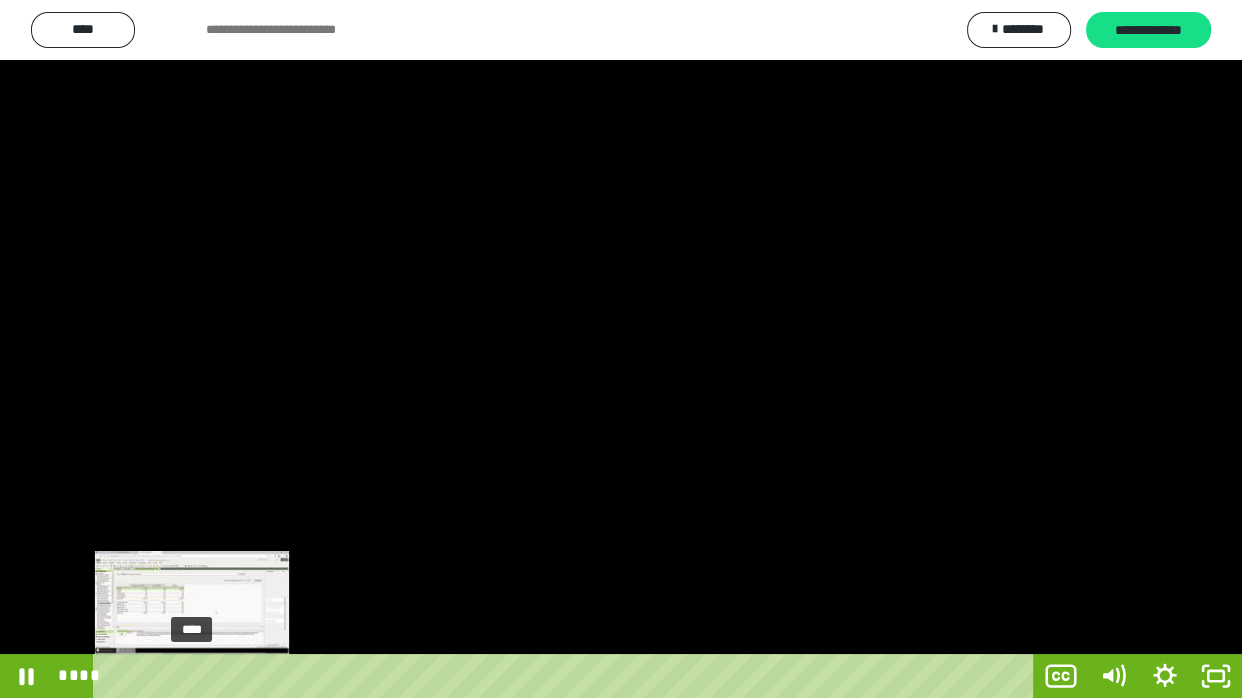 click on "****" at bounding box center [567, 676] 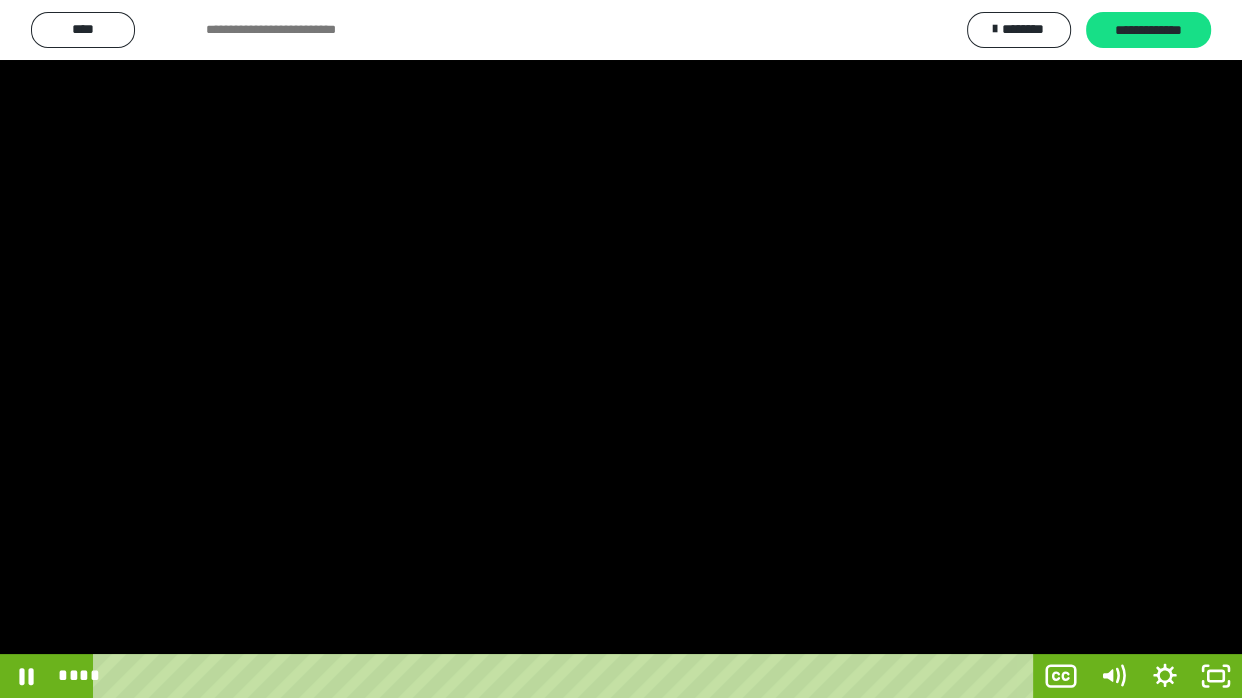 click at bounding box center (621, 349) 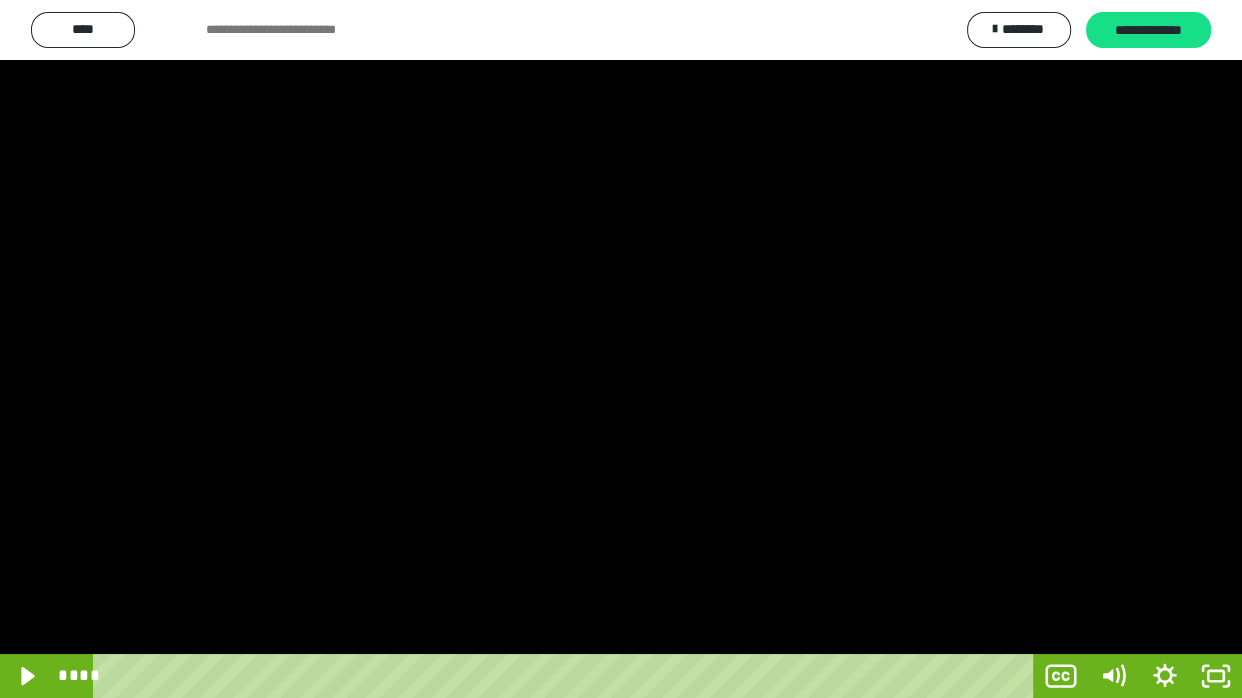 click at bounding box center [621, 349] 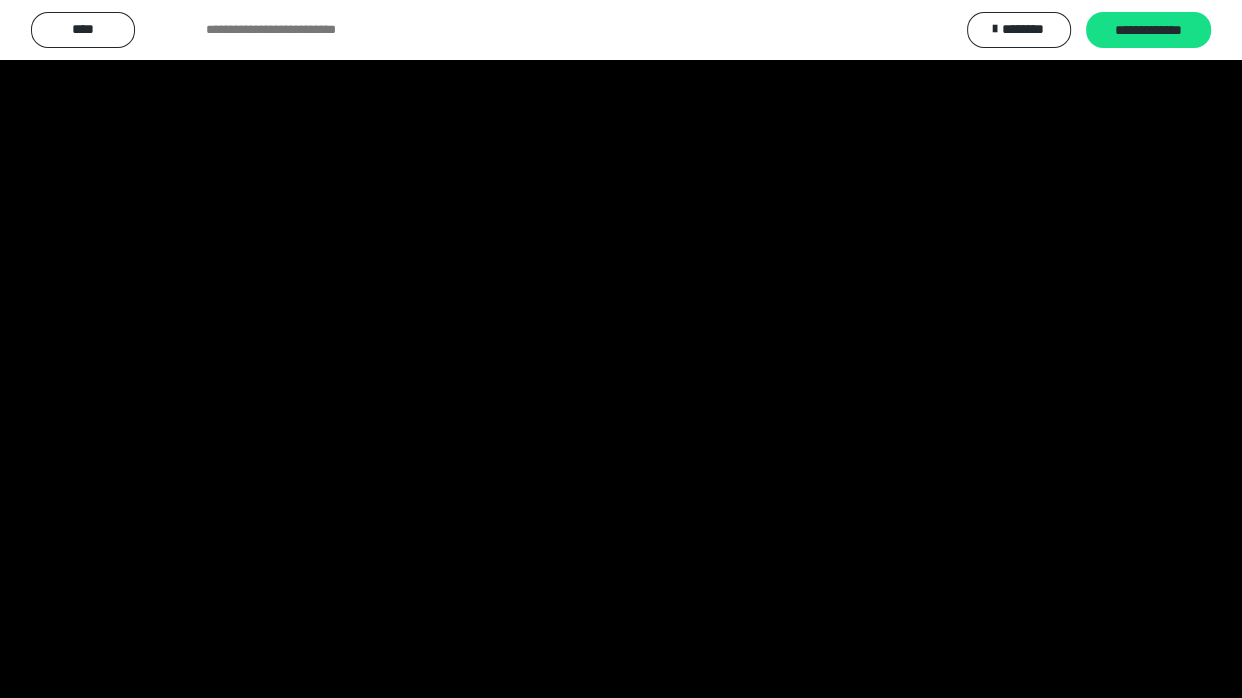 click at bounding box center (621, 349) 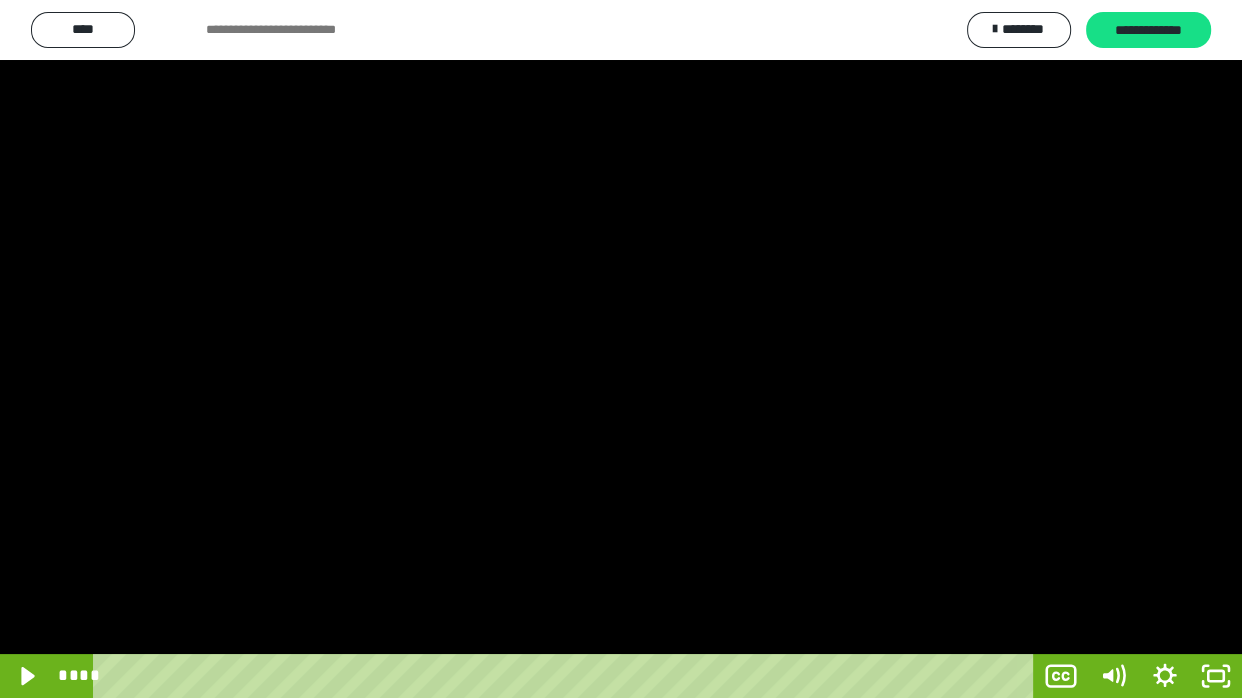 click at bounding box center (621, 349) 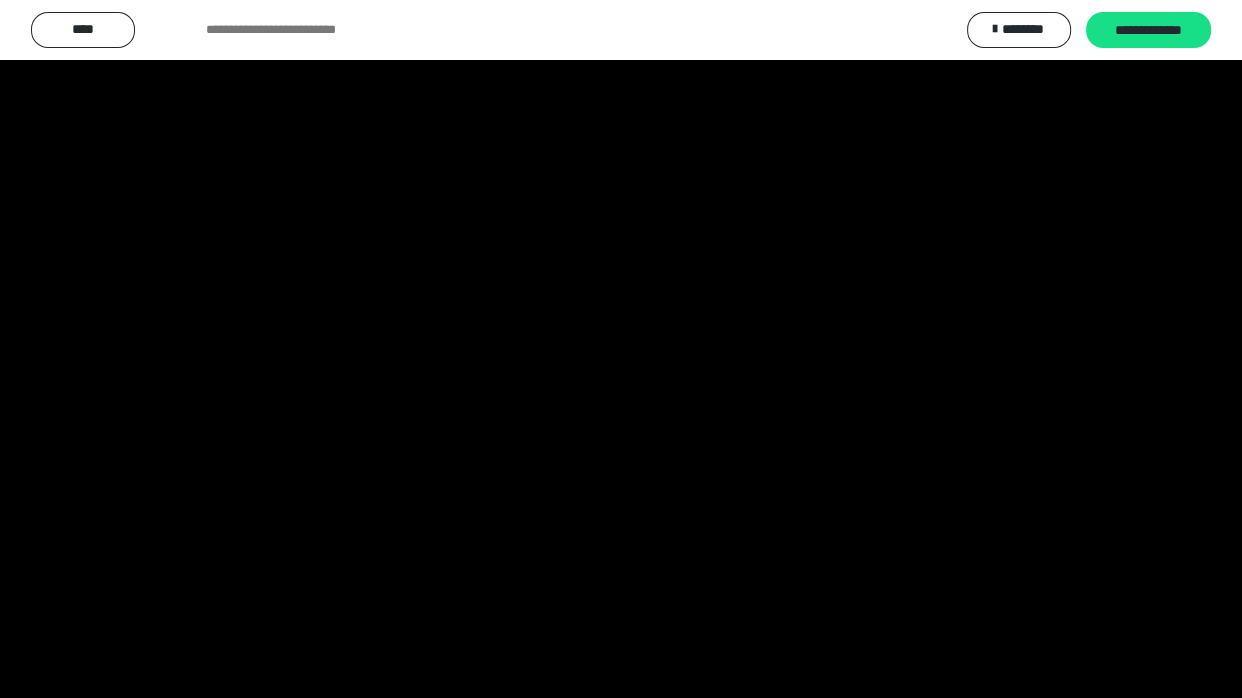 click at bounding box center (621, 349) 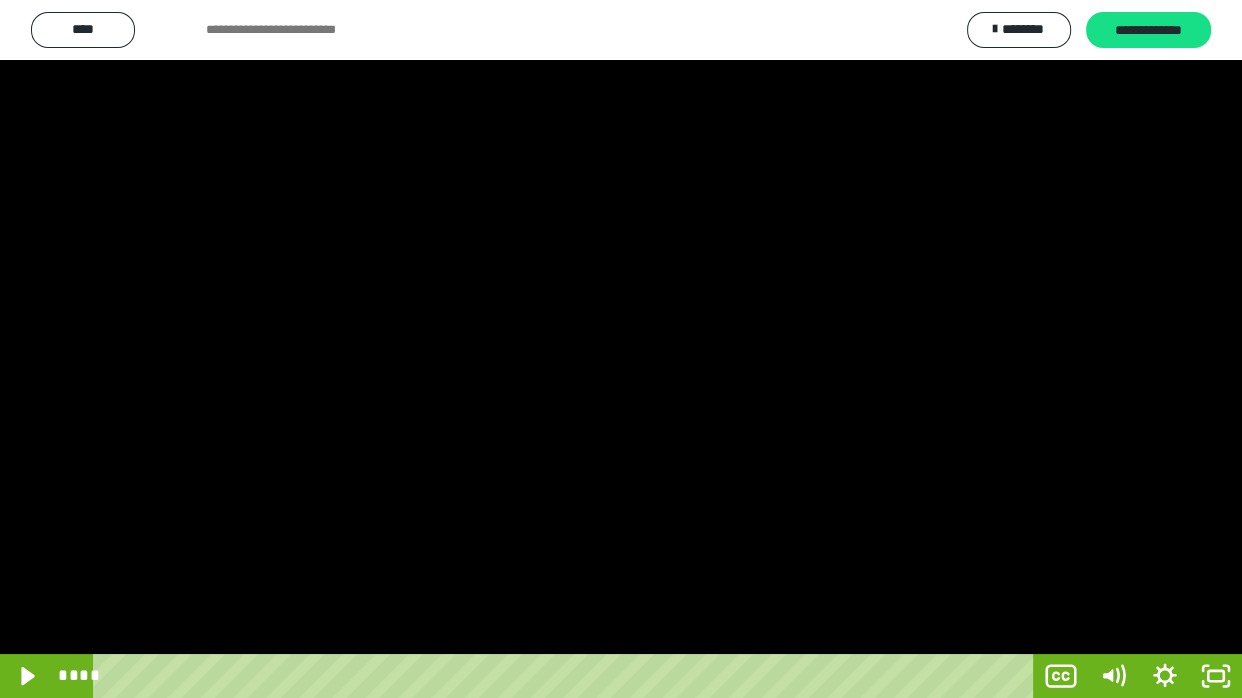 click at bounding box center (621, 349) 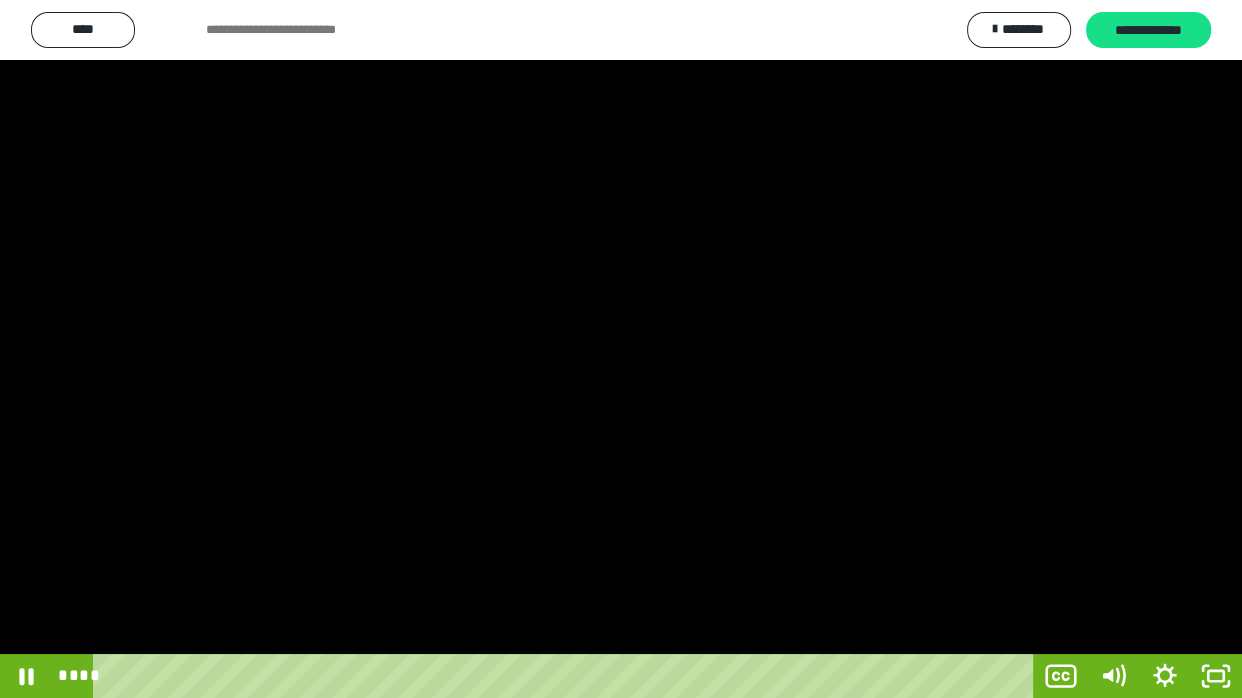 click at bounding box center [621, 349] 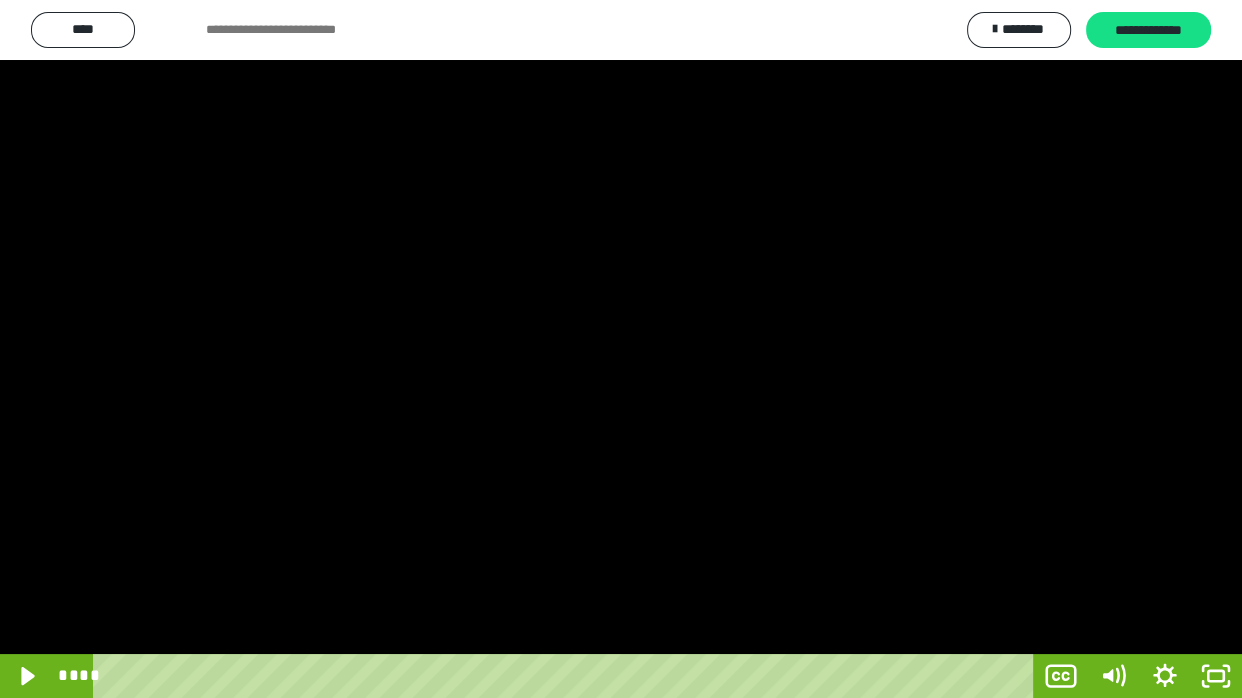 click at bounding box center [621, 349] 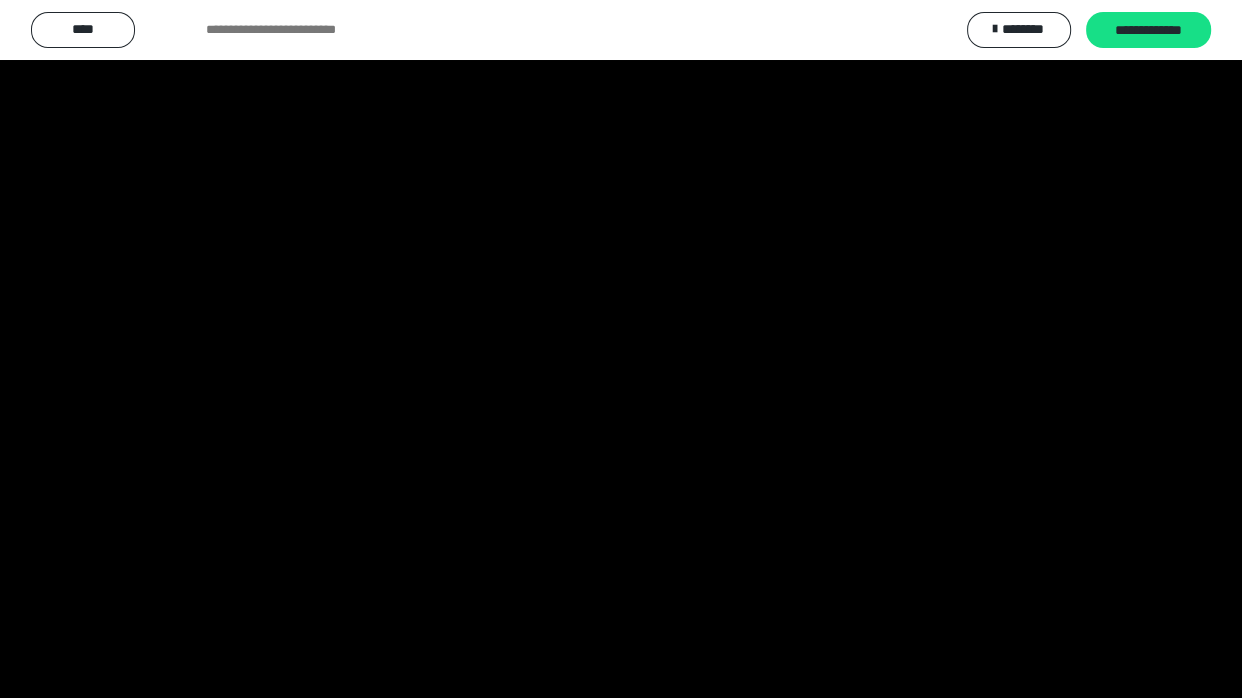 click at bounding box center [621, 349] 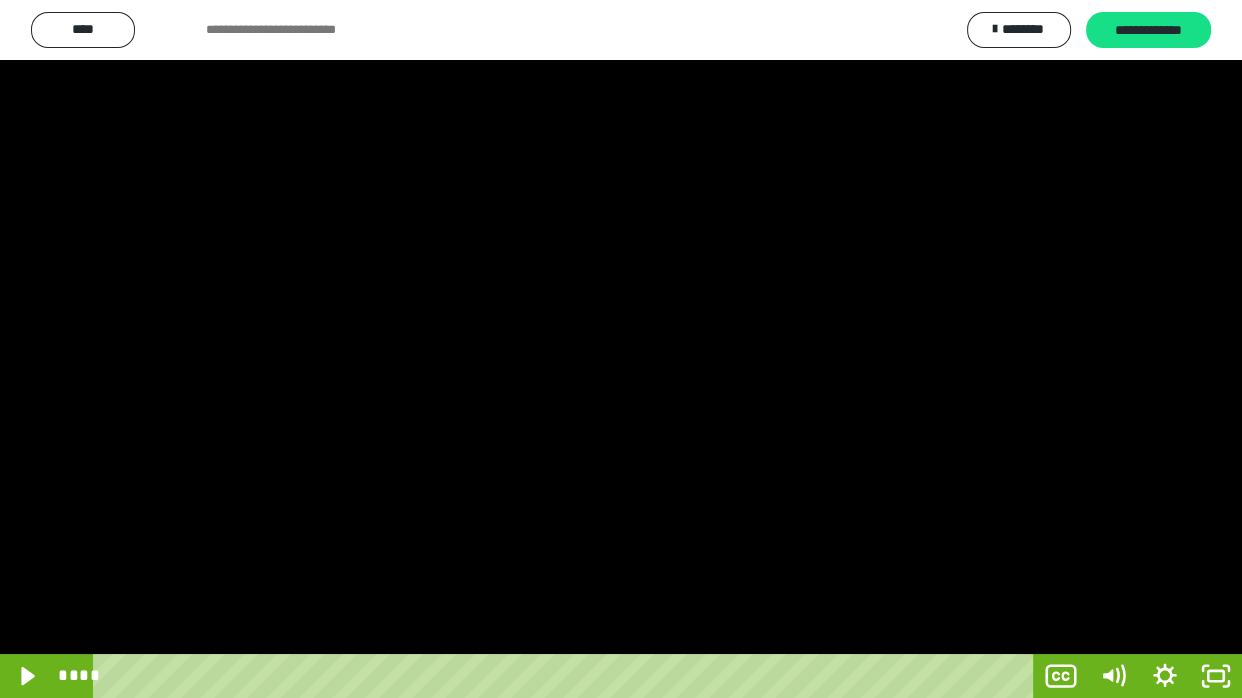 click at bounding box center (621, 349) 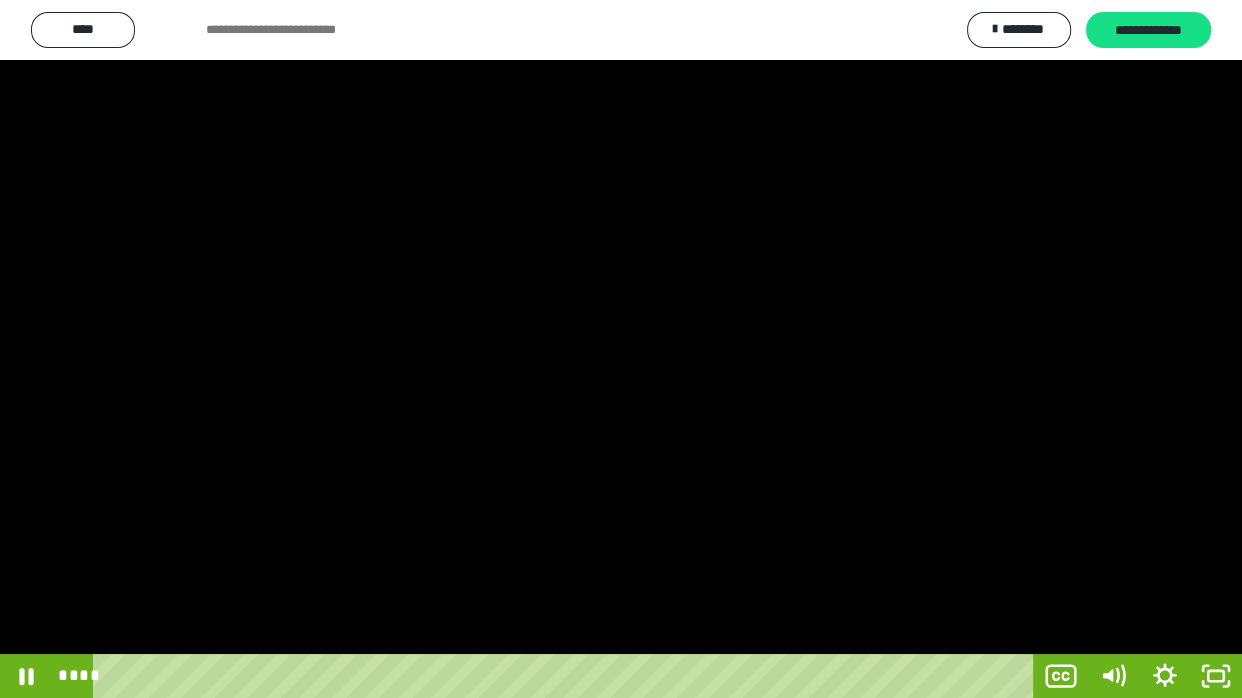 click at bounding box center (621, 349) 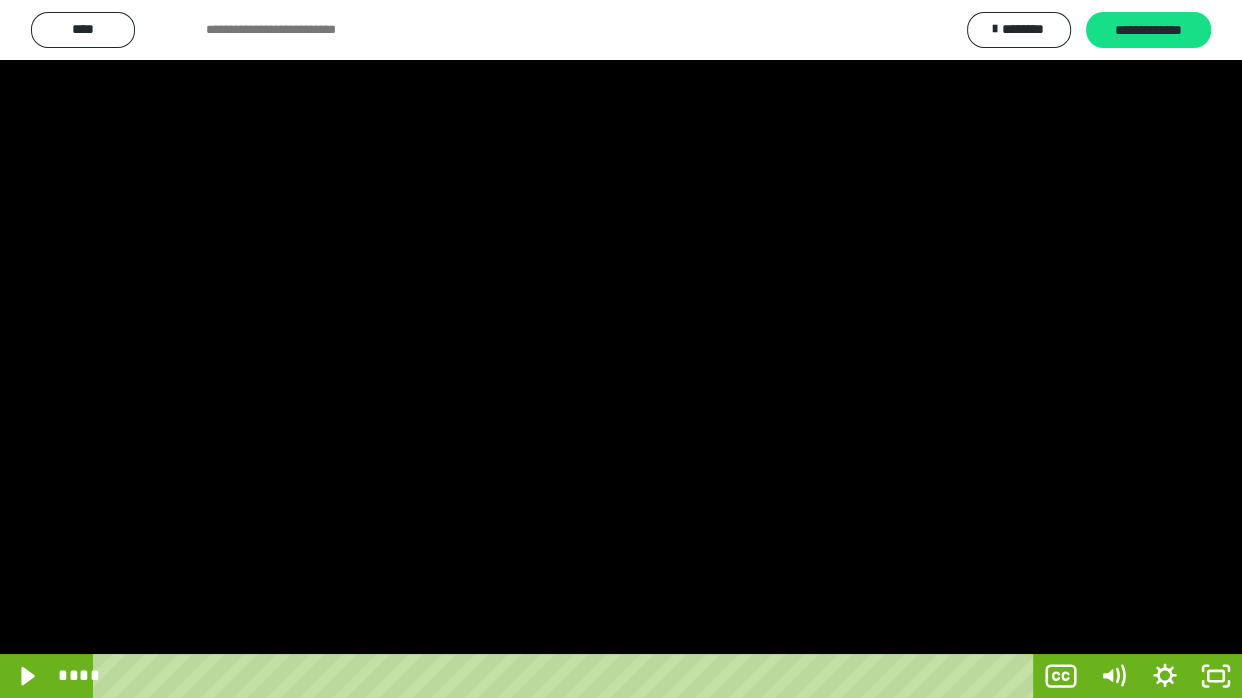 click at bounding box center (621, 349) 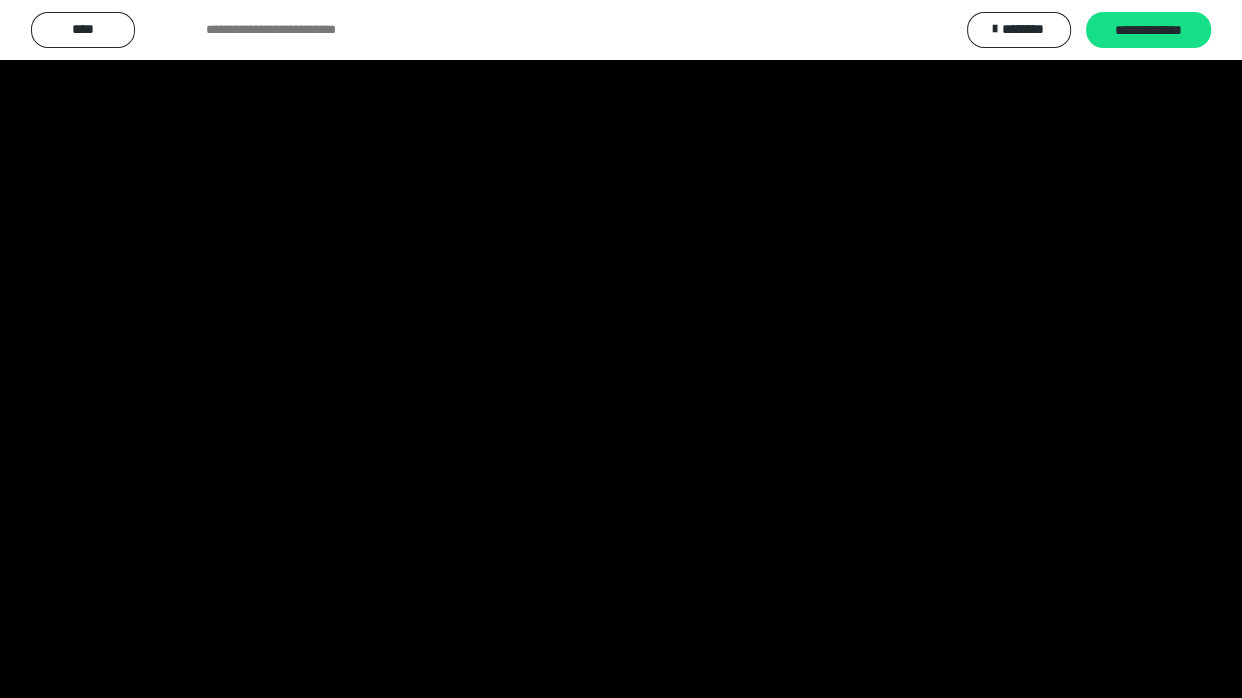 click at bounding box center (621, 349) 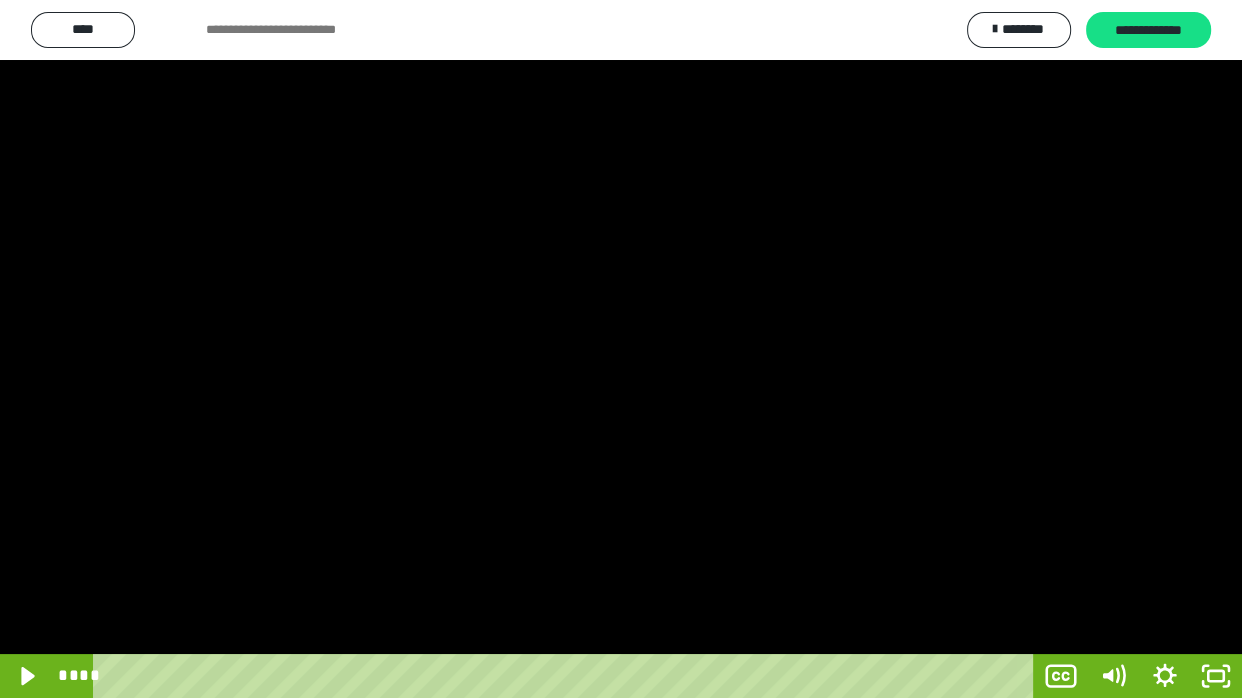 click at bounding box center [621, 349] 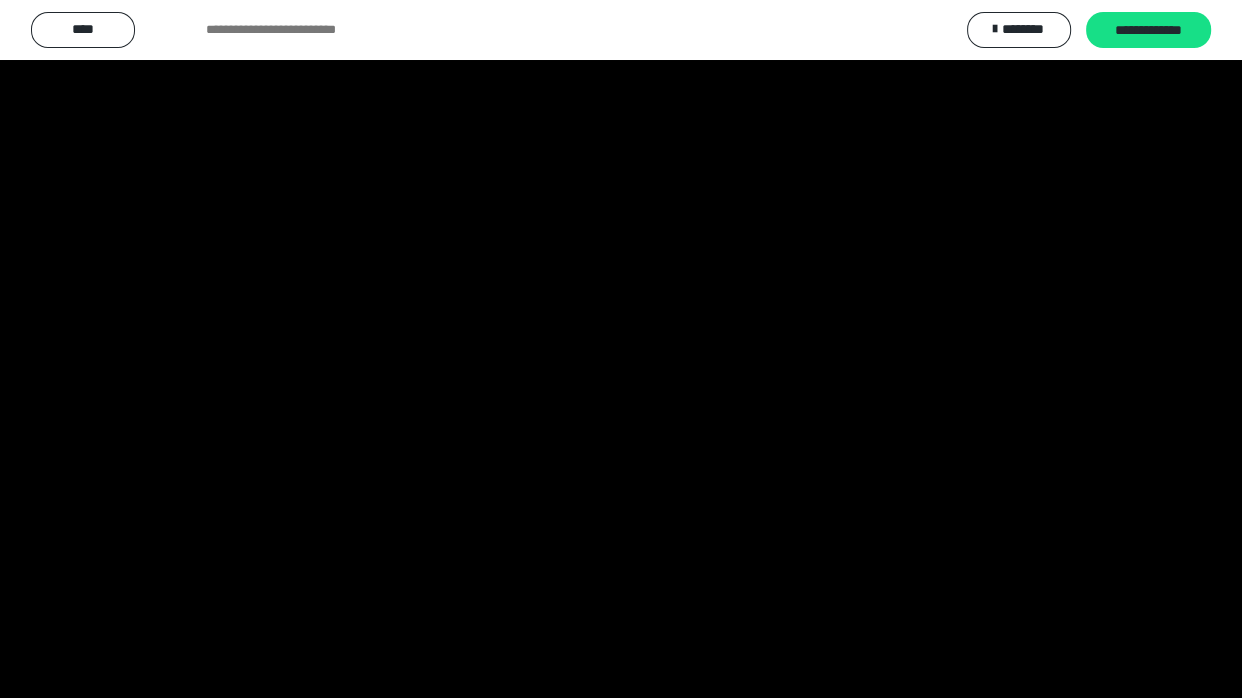 click at bounding box center [621, 349] 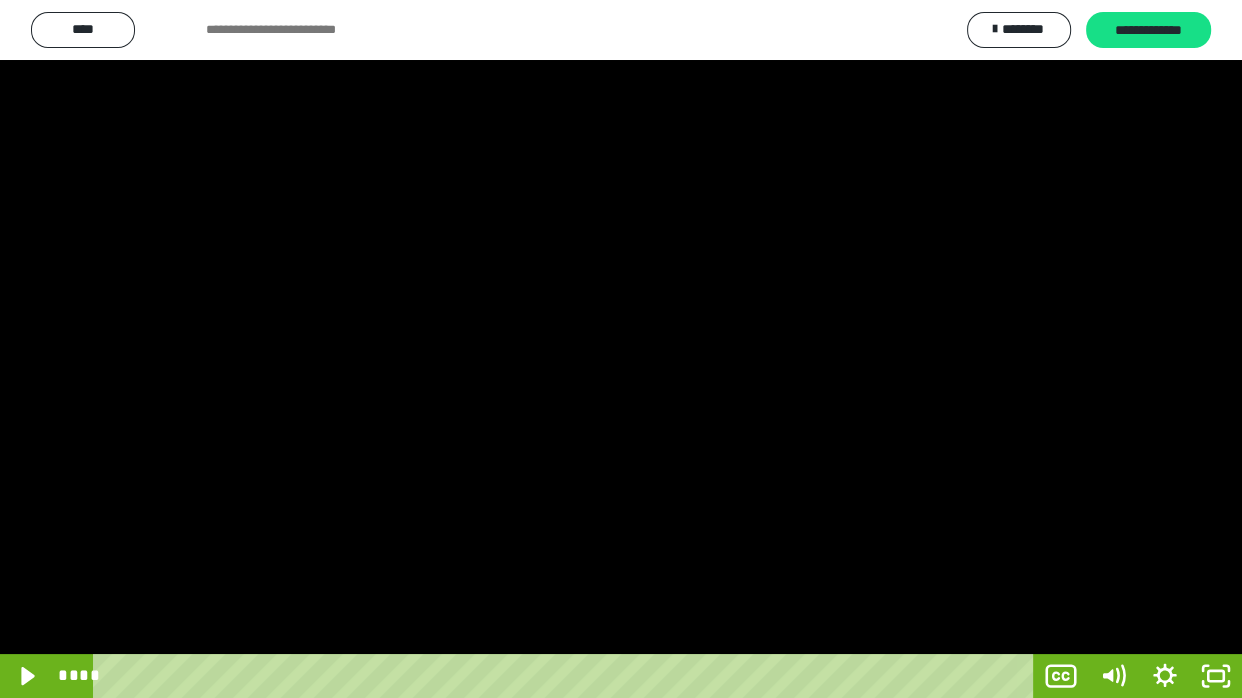 click at bounding box center [621, 349] 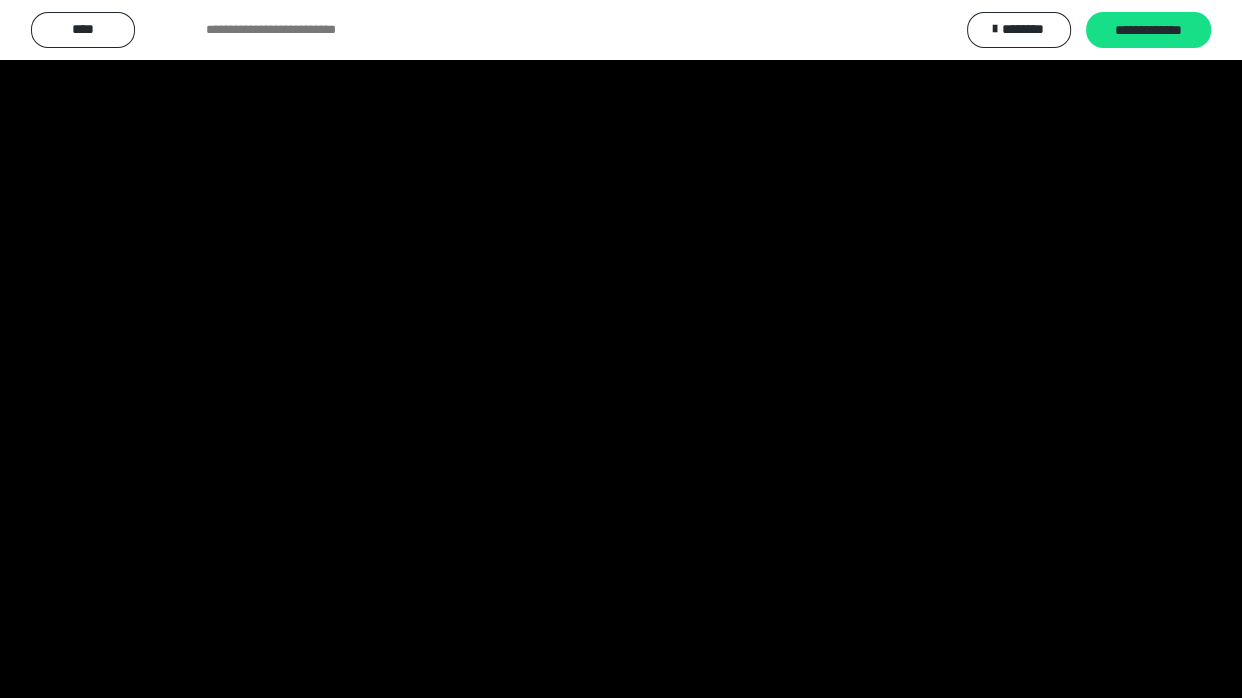 click at bounding box center [621, 349] 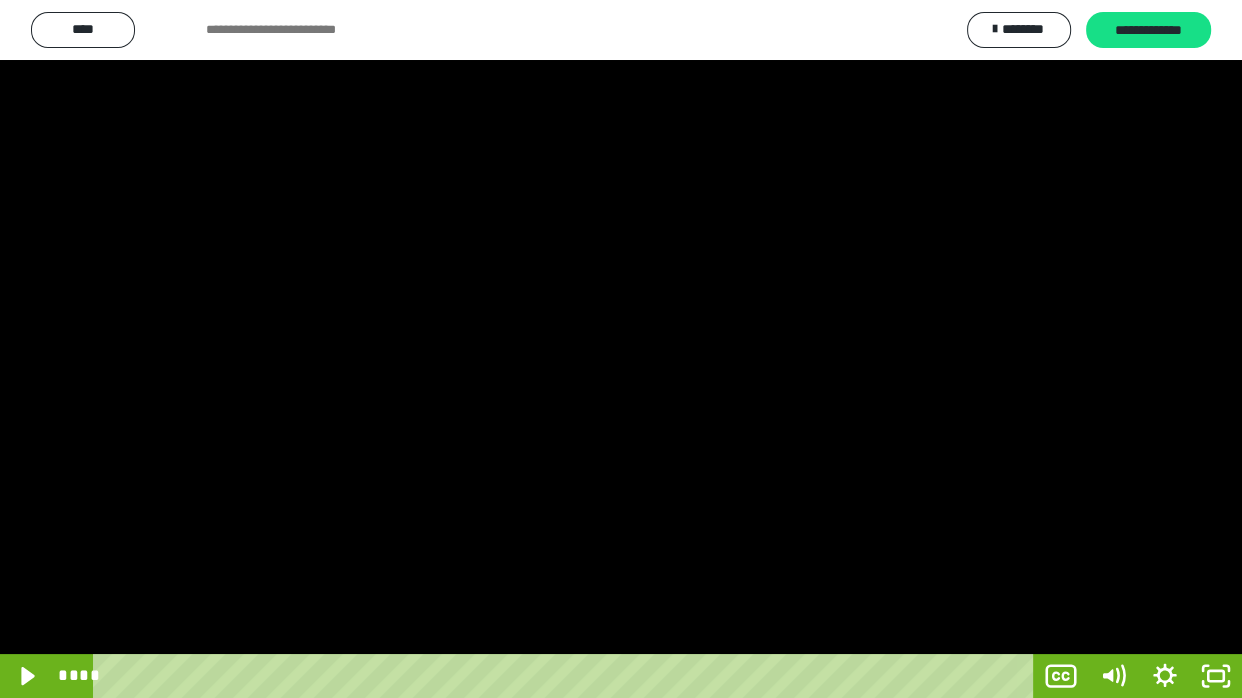 click at bounding box center [621, 349] 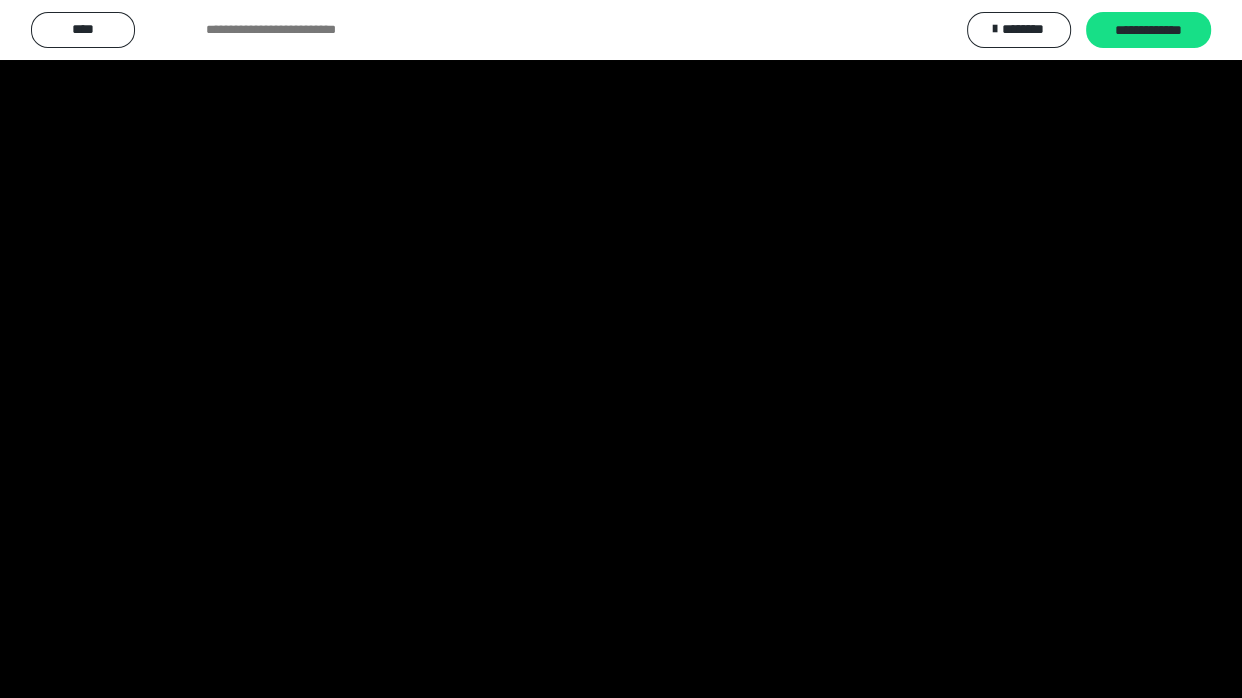 click at bounding box center [621, 349] 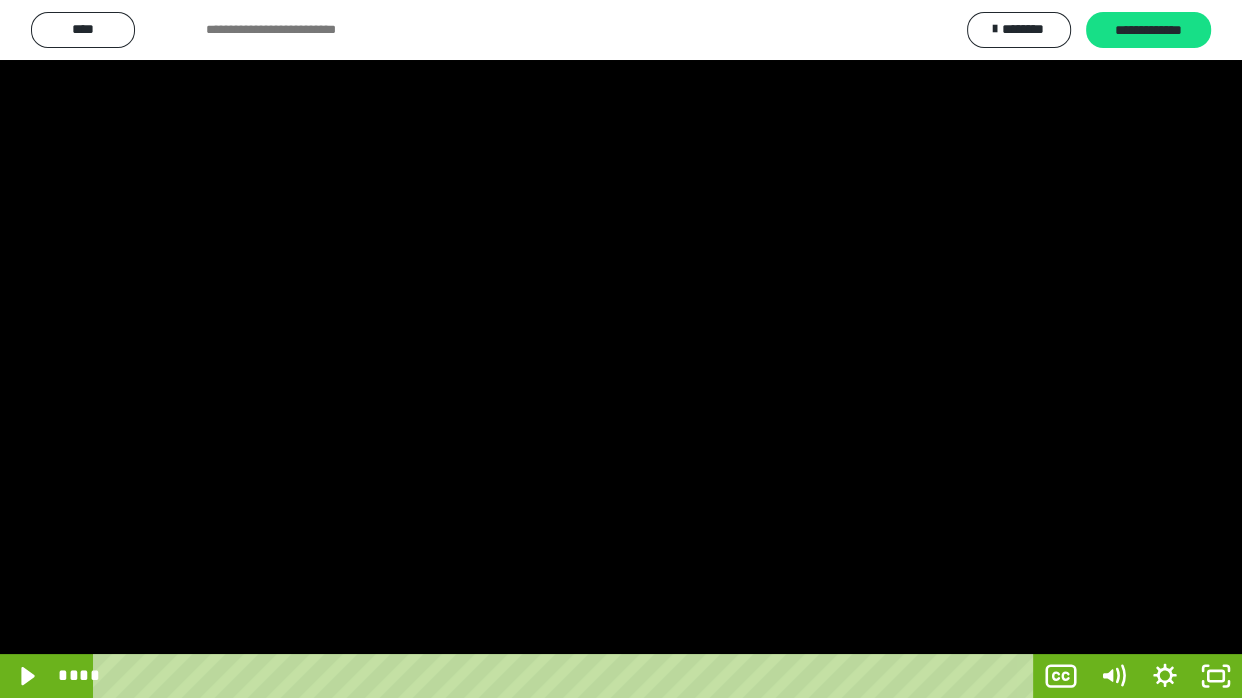 click at bounding box center [621, 349] 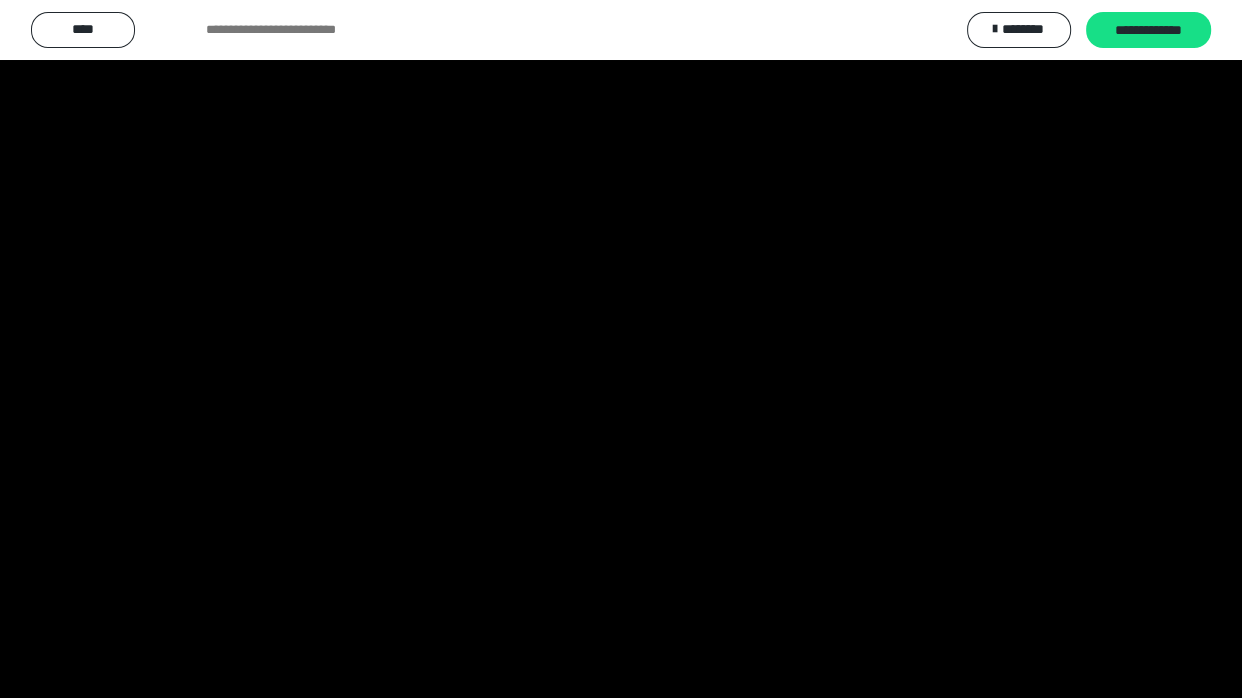 click at bounding box center (621, 349) 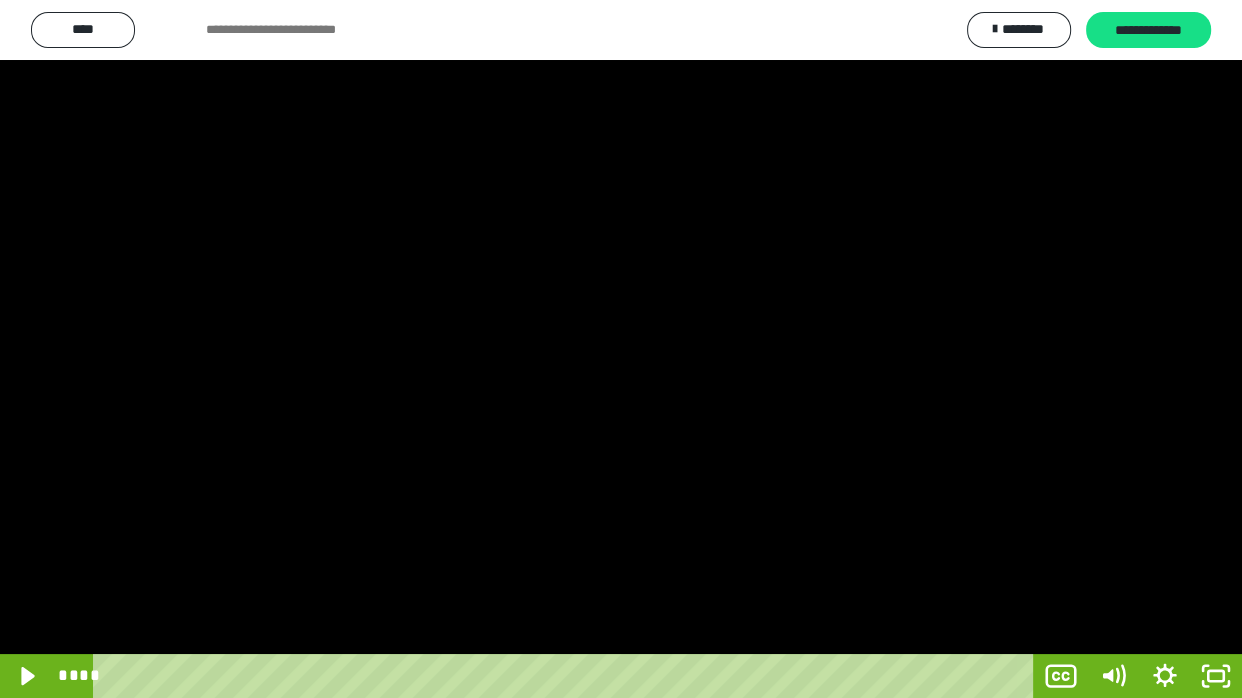 click at bounding box center [621, 349] 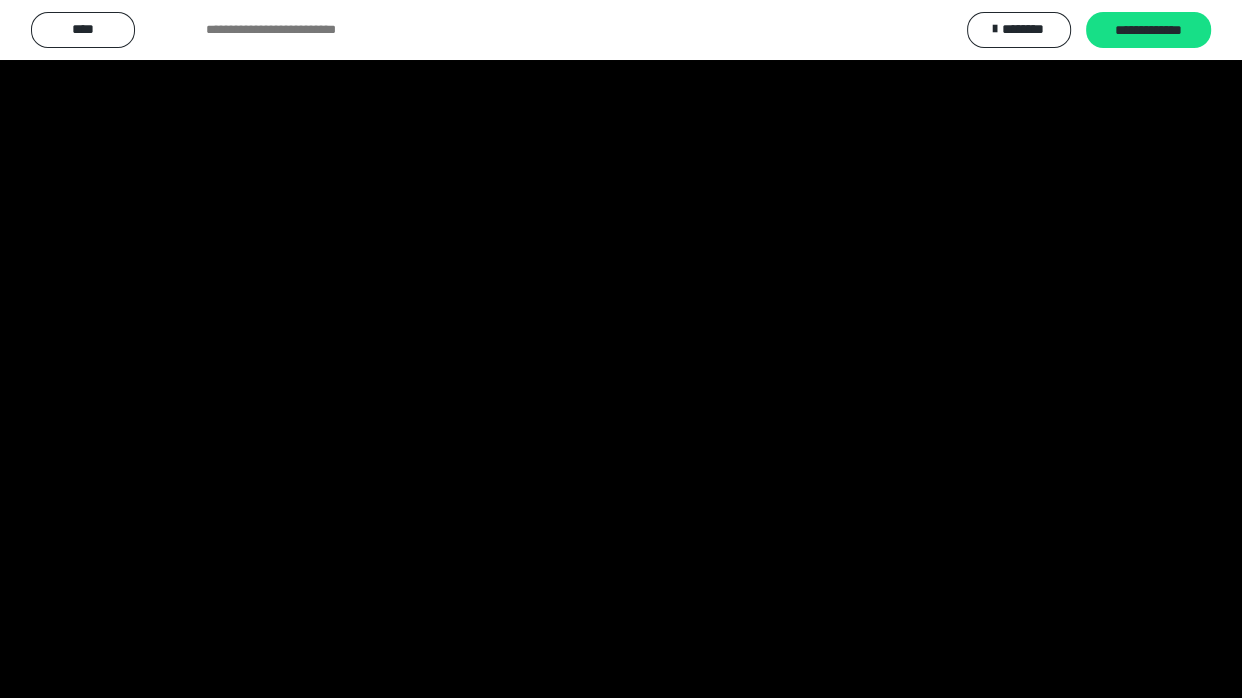 click at bounding box center (621, 349) 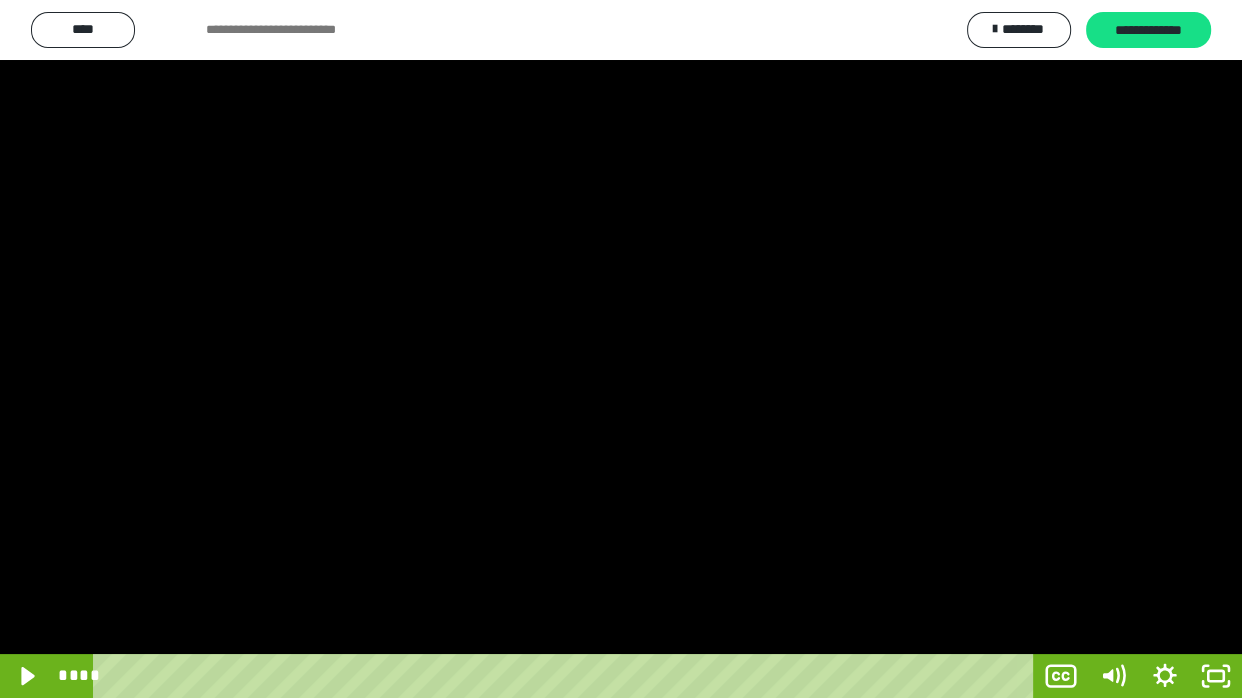 click at bounding box center (621, 349) 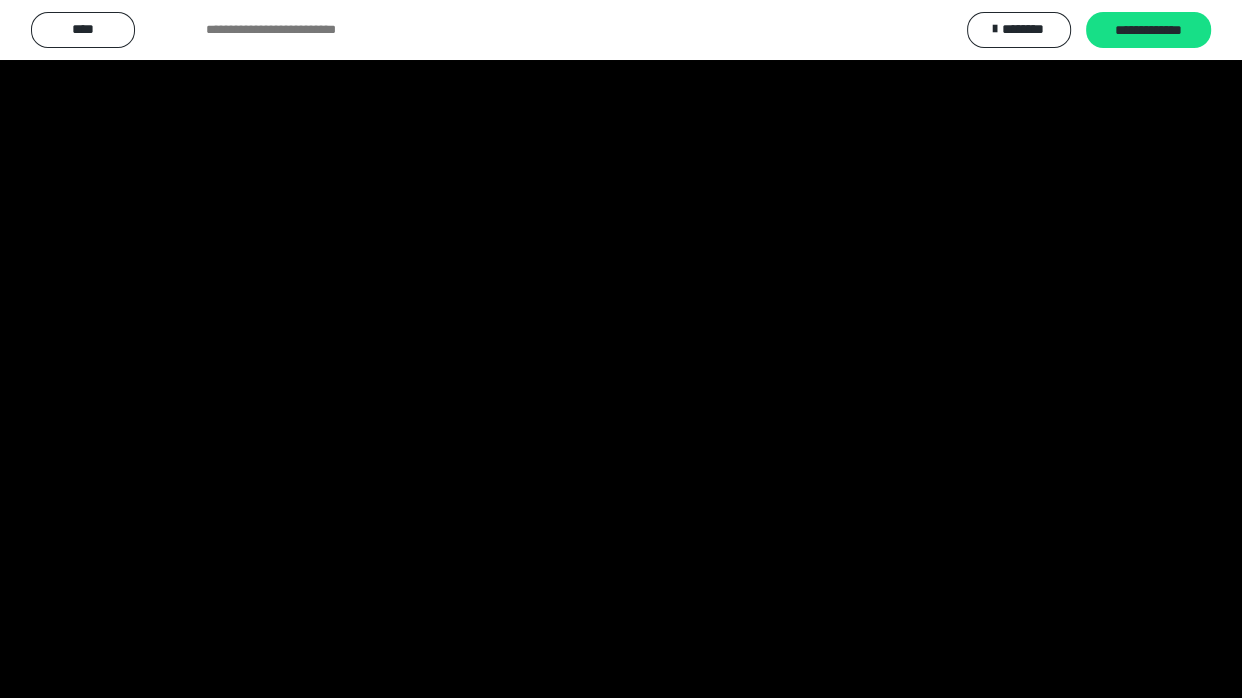 click at bounding box center (621, 349) 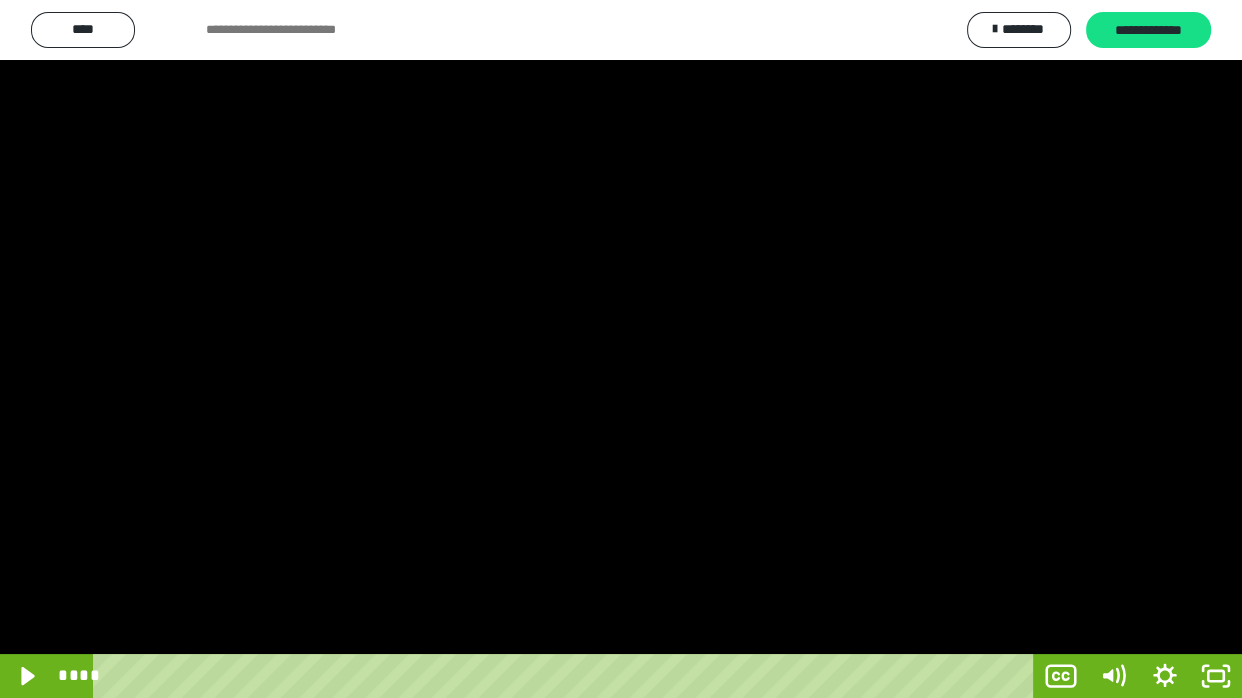 click at bounding box center (621, 349) 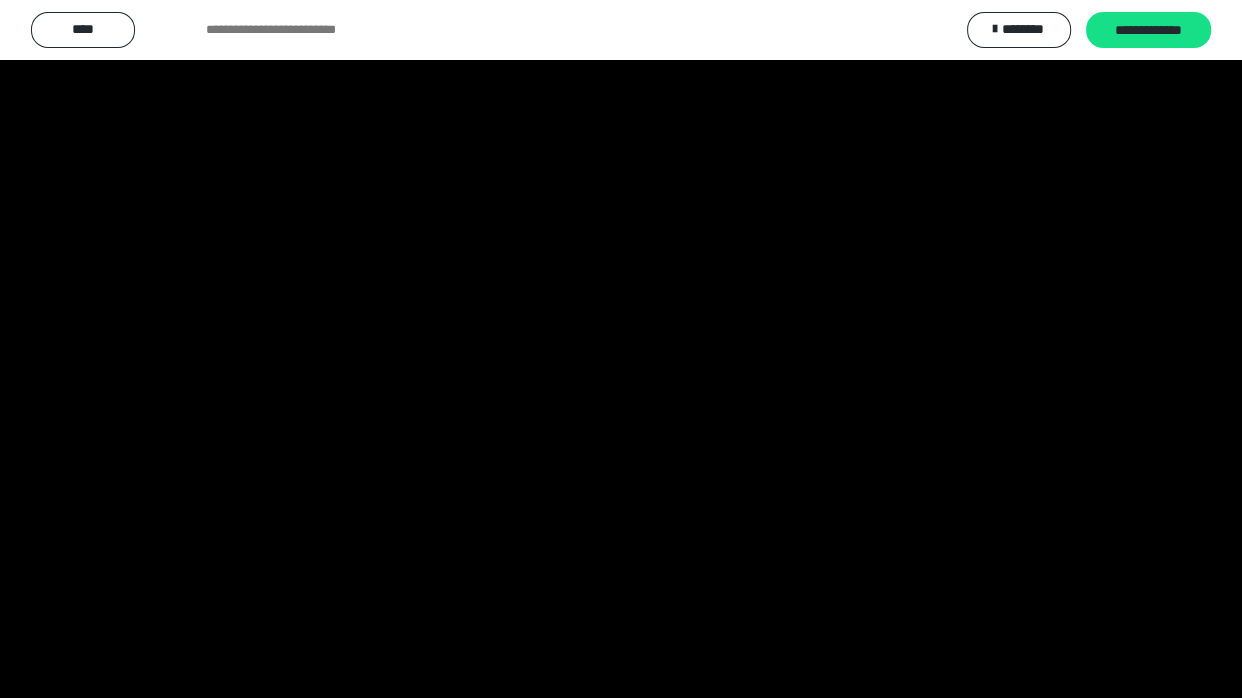 click at bounding box center [621, 349] 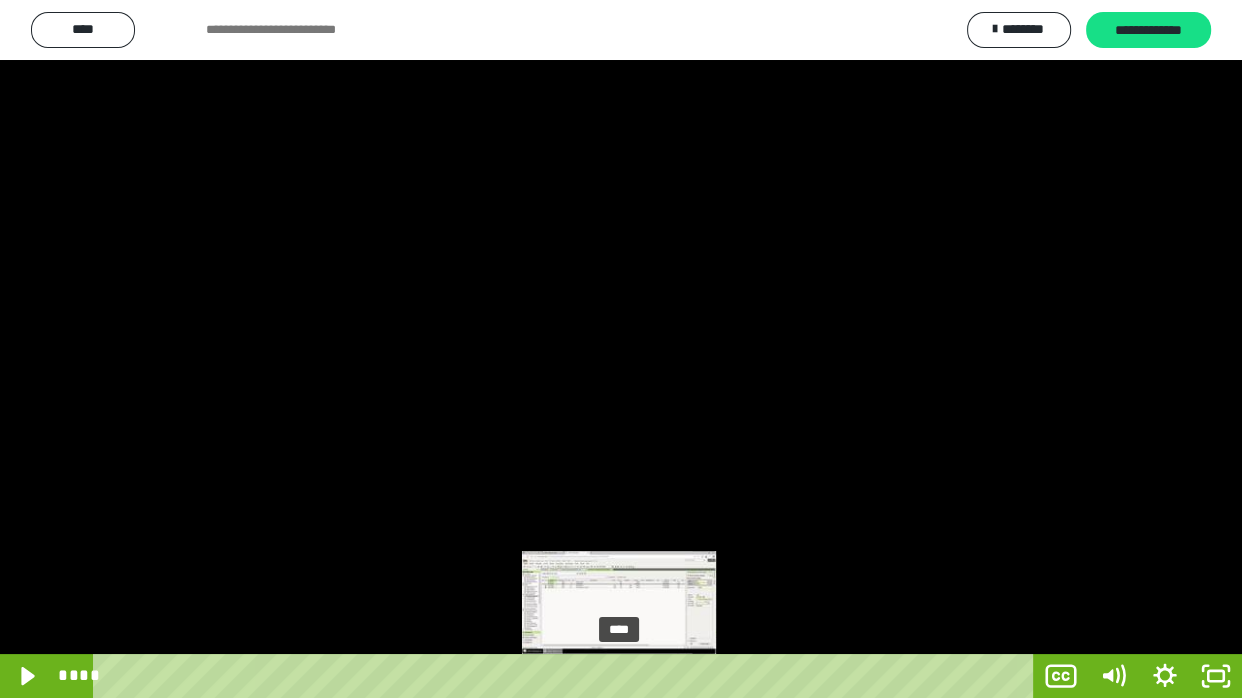 click on "****" at bounding box center [567, 676] 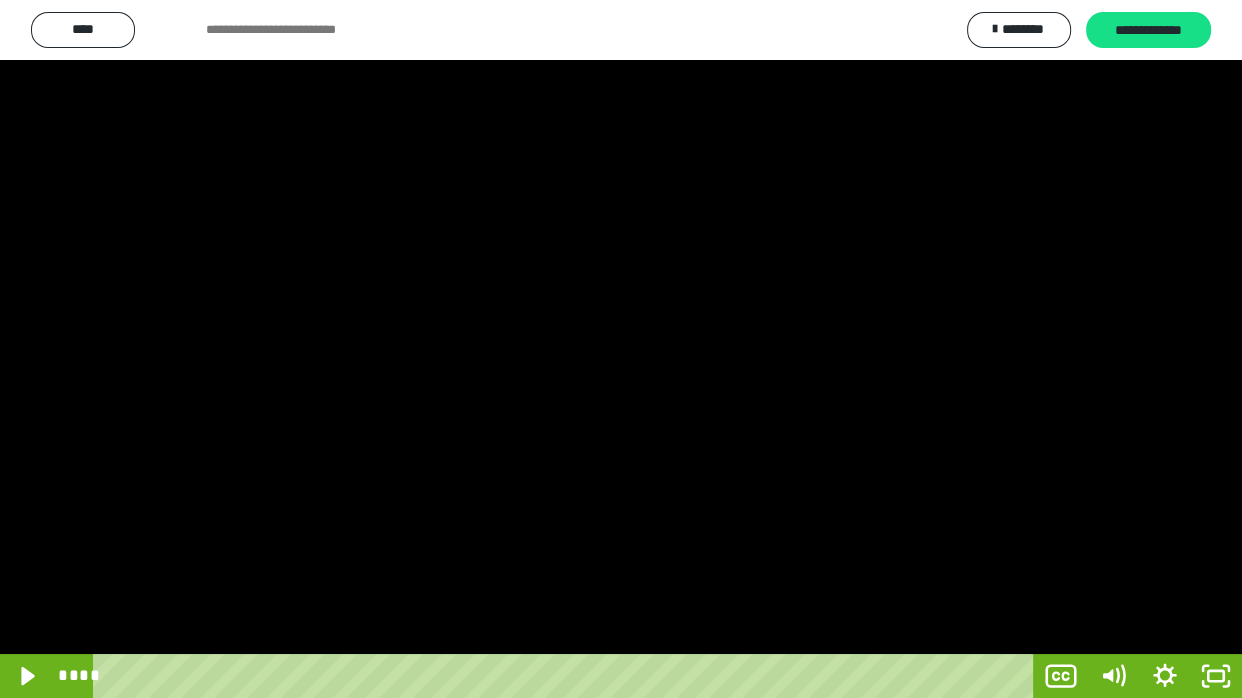 click at bounding box center (621, 349) 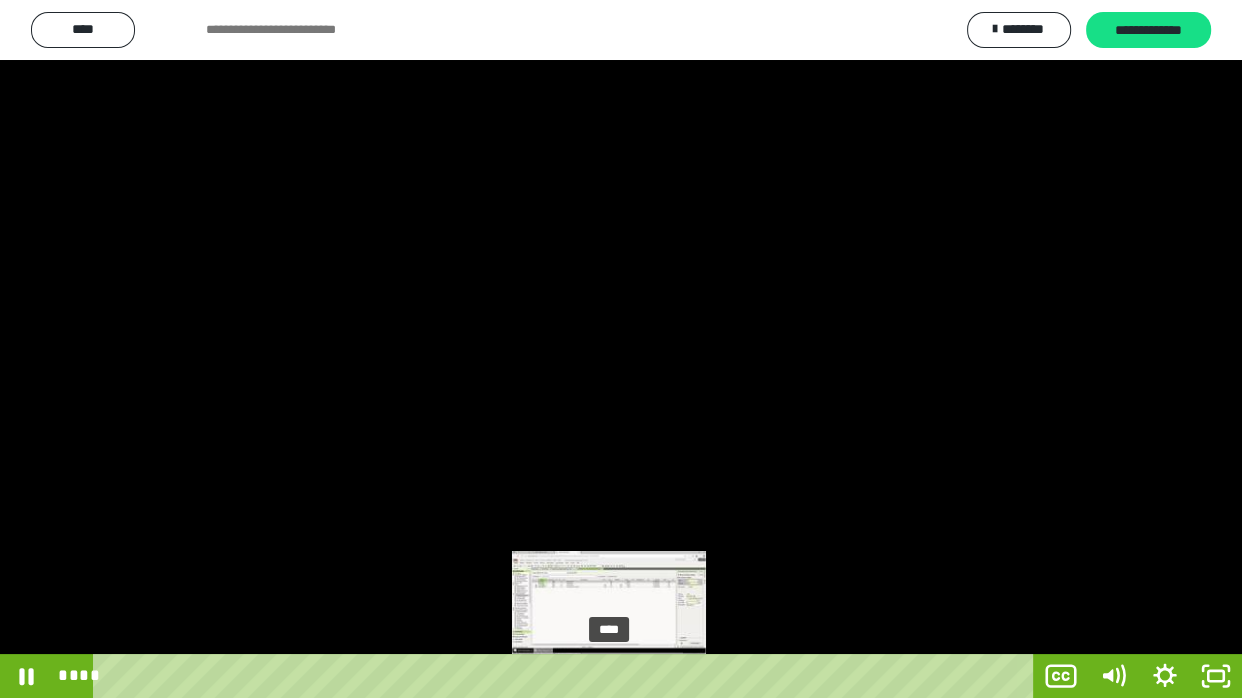 click on "****" at bounding box center (567, 676) 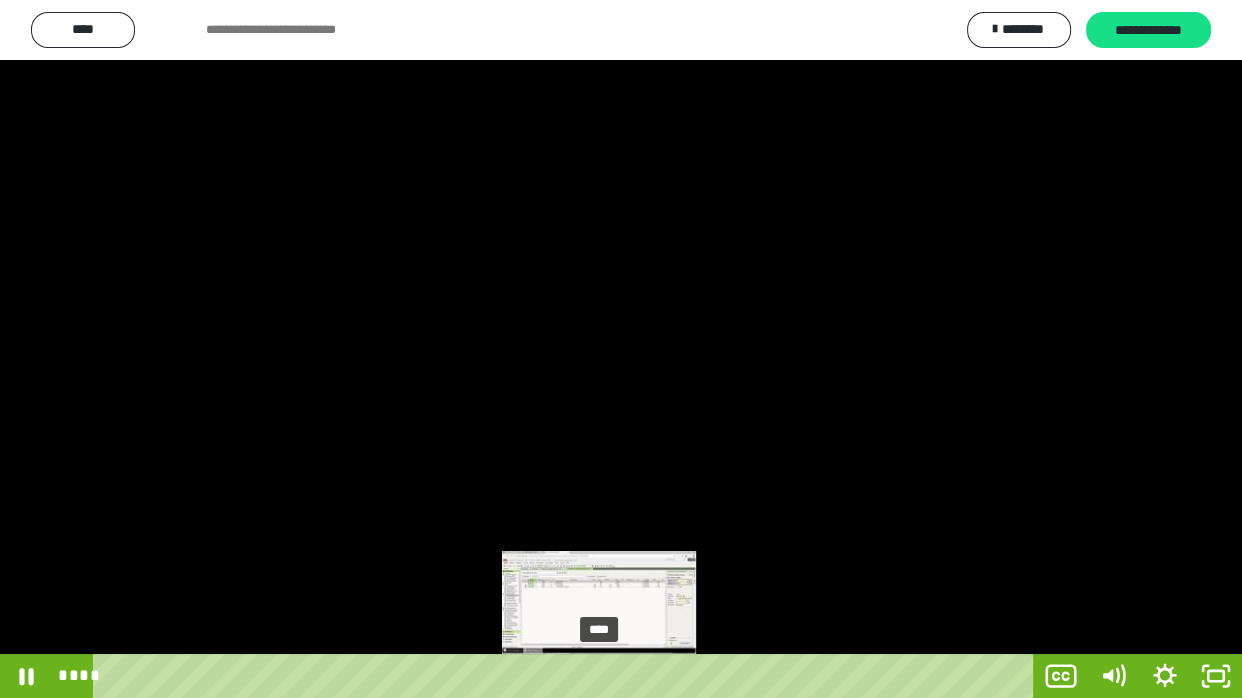 click on "****" at bounding box center (567, 676) 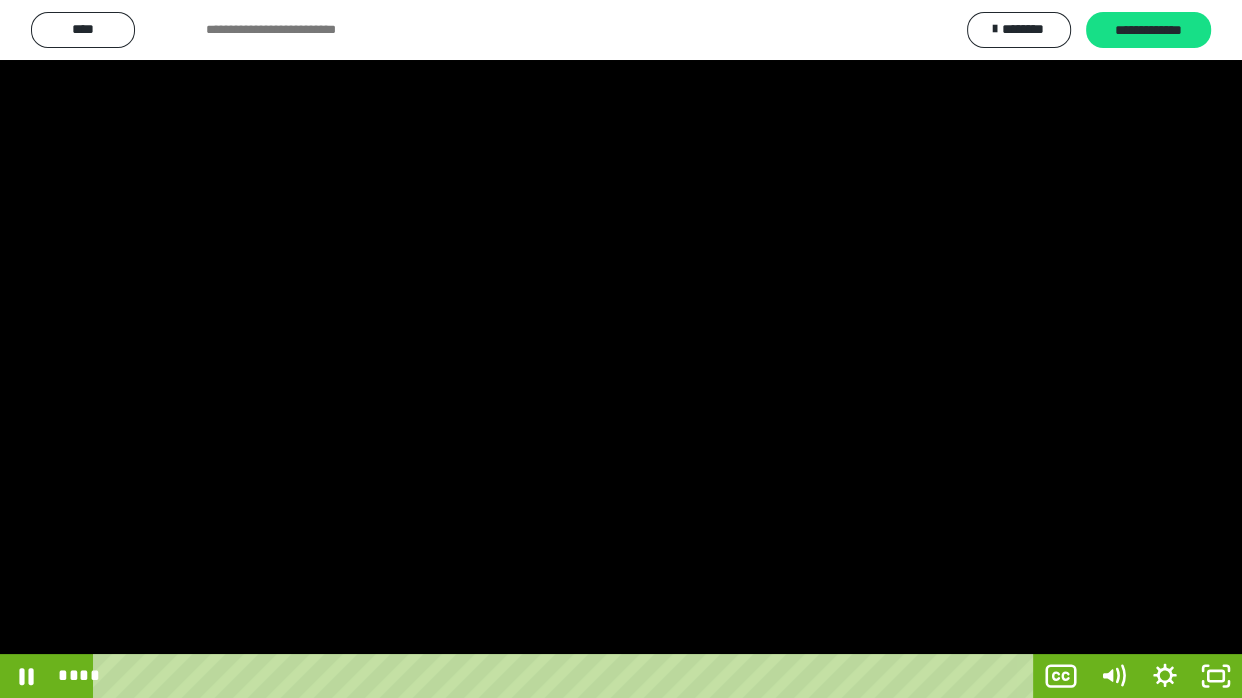 click at bounding box center (621, 349) 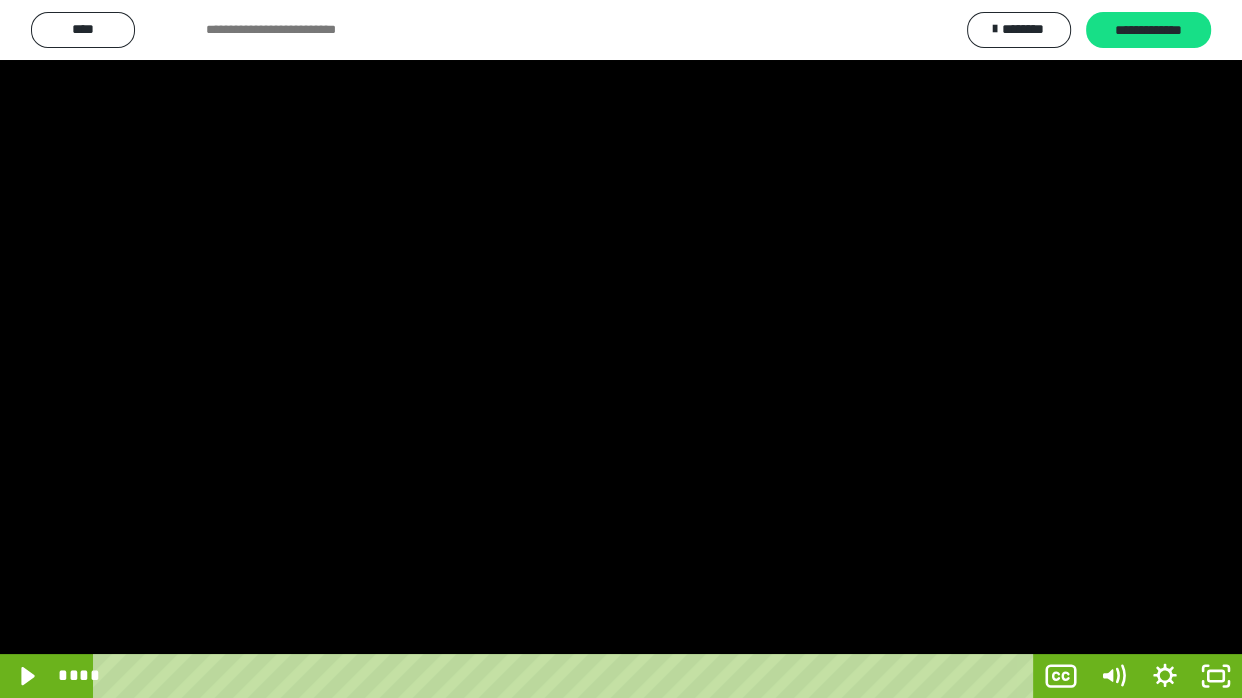 click at bounding box center [621, 349] 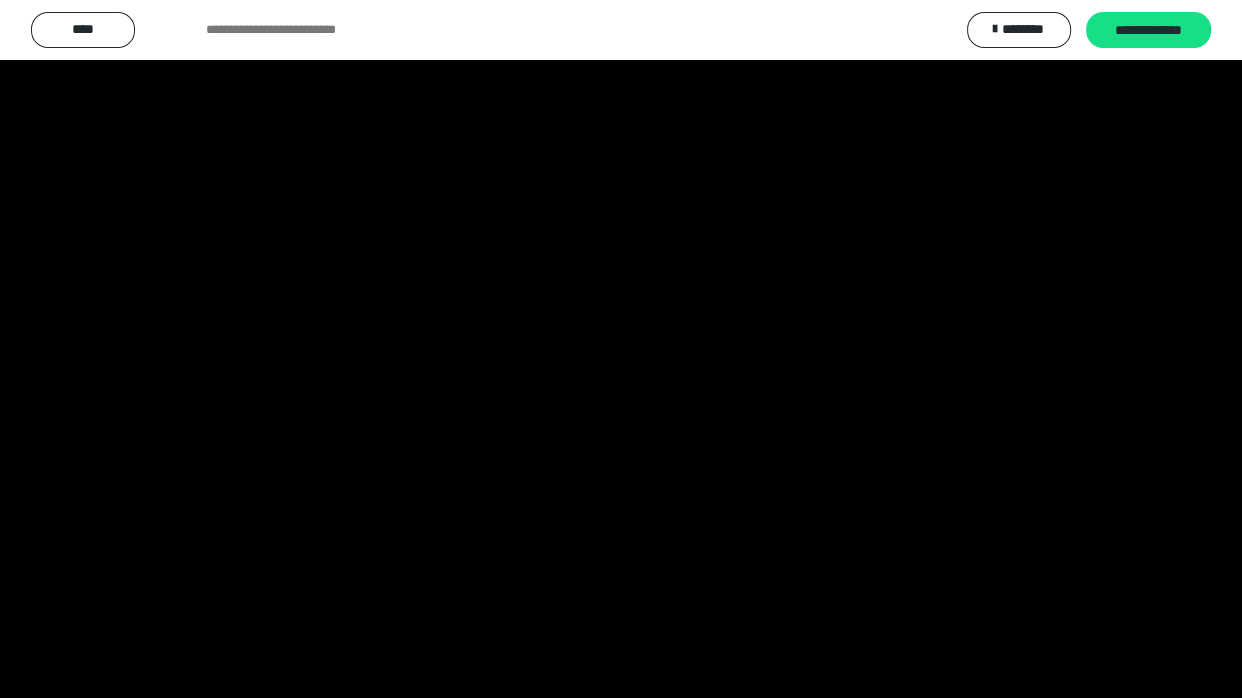 click at bounding box center (621, 349) 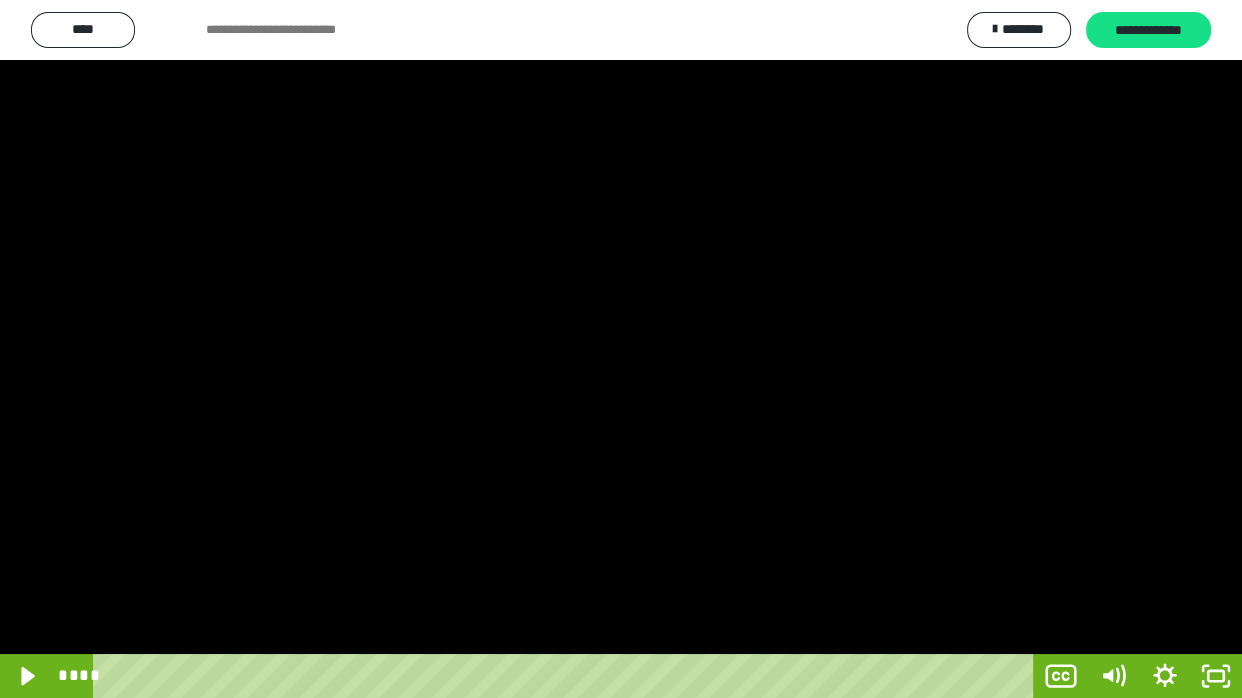 click at bounding box center [621, 349] 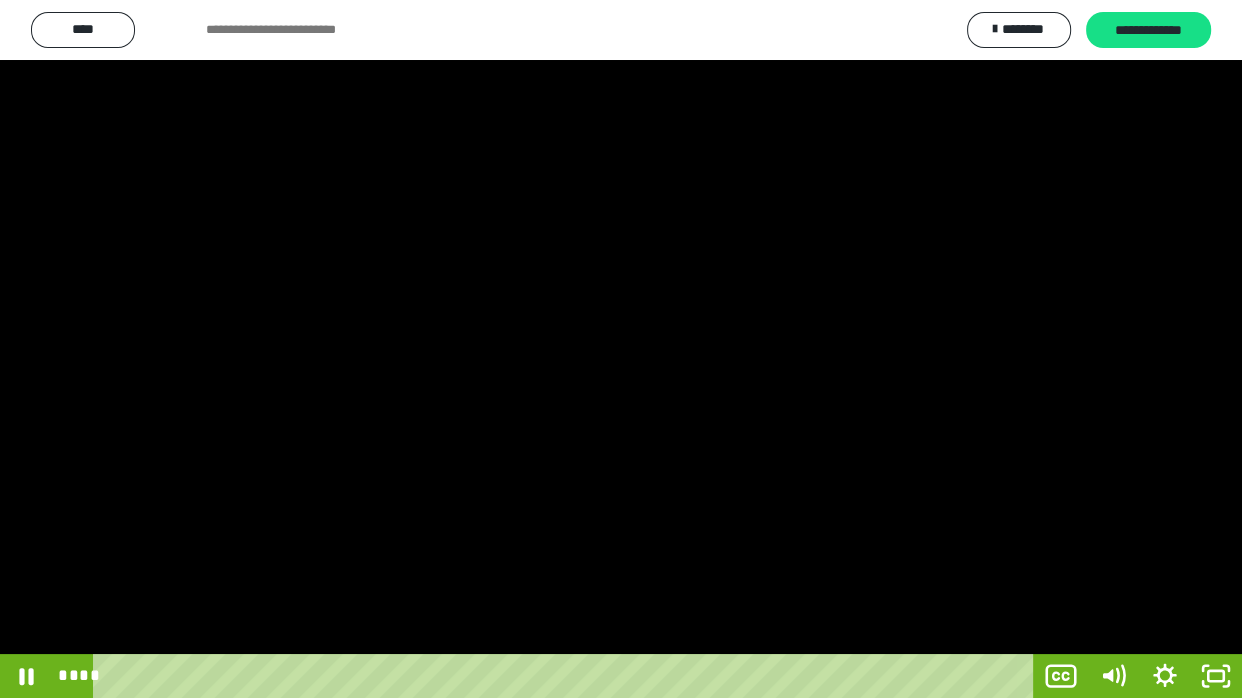 click at bounding box center [621, 349] 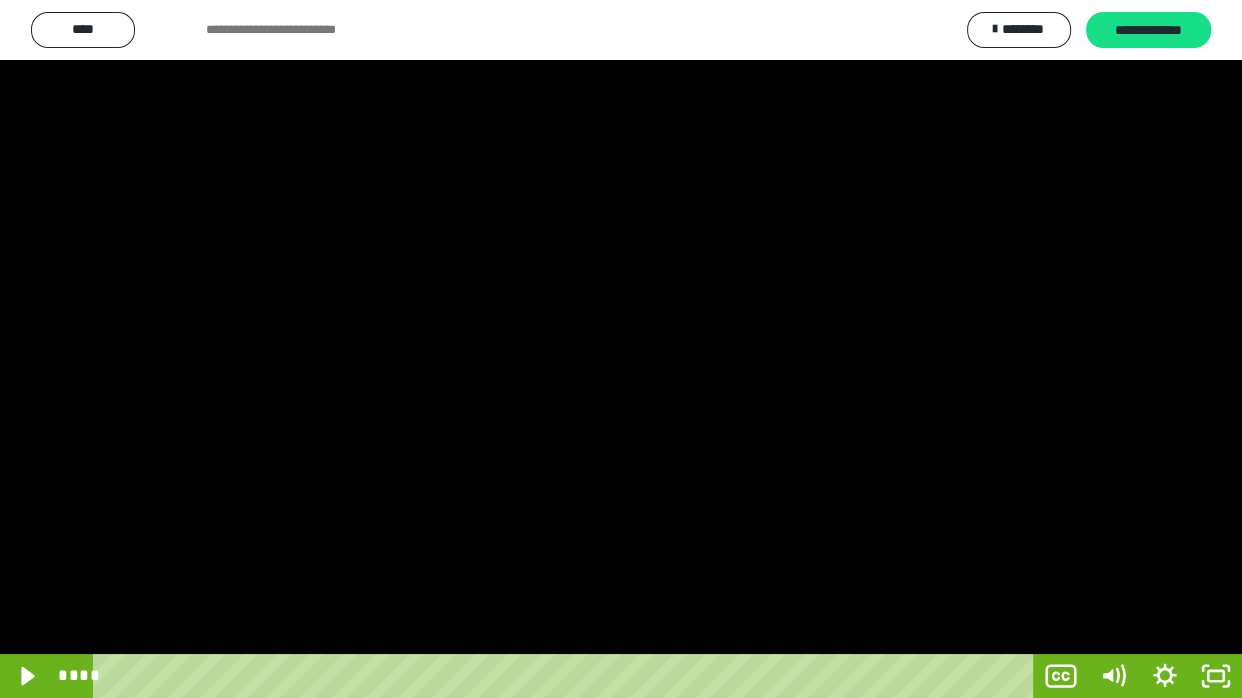 click at bounding box center (621, 349) 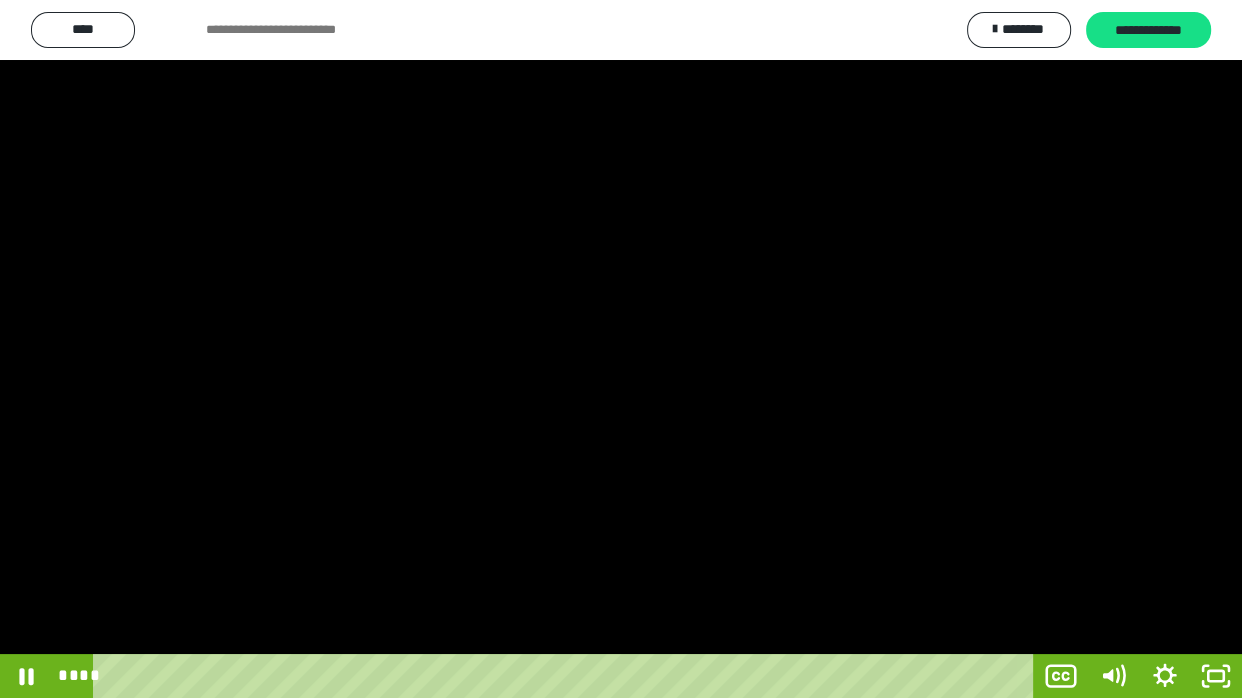 click at bounding box center (621, 349) 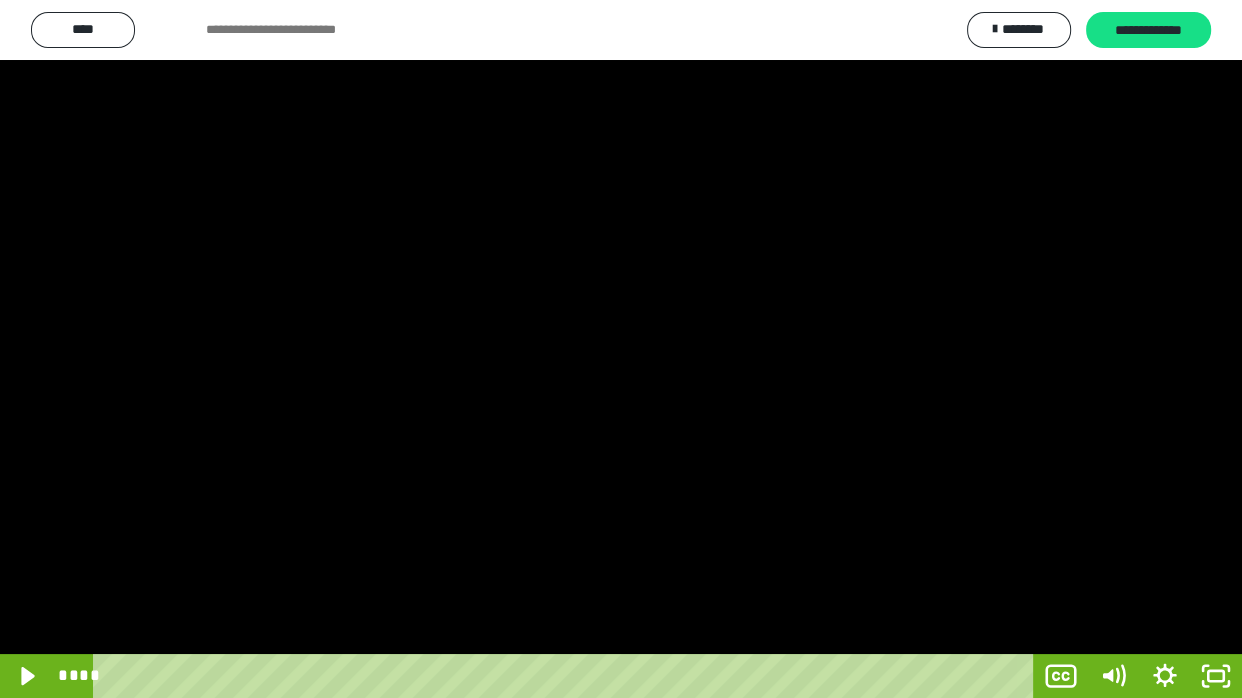 click at bounding box center [621, 349] 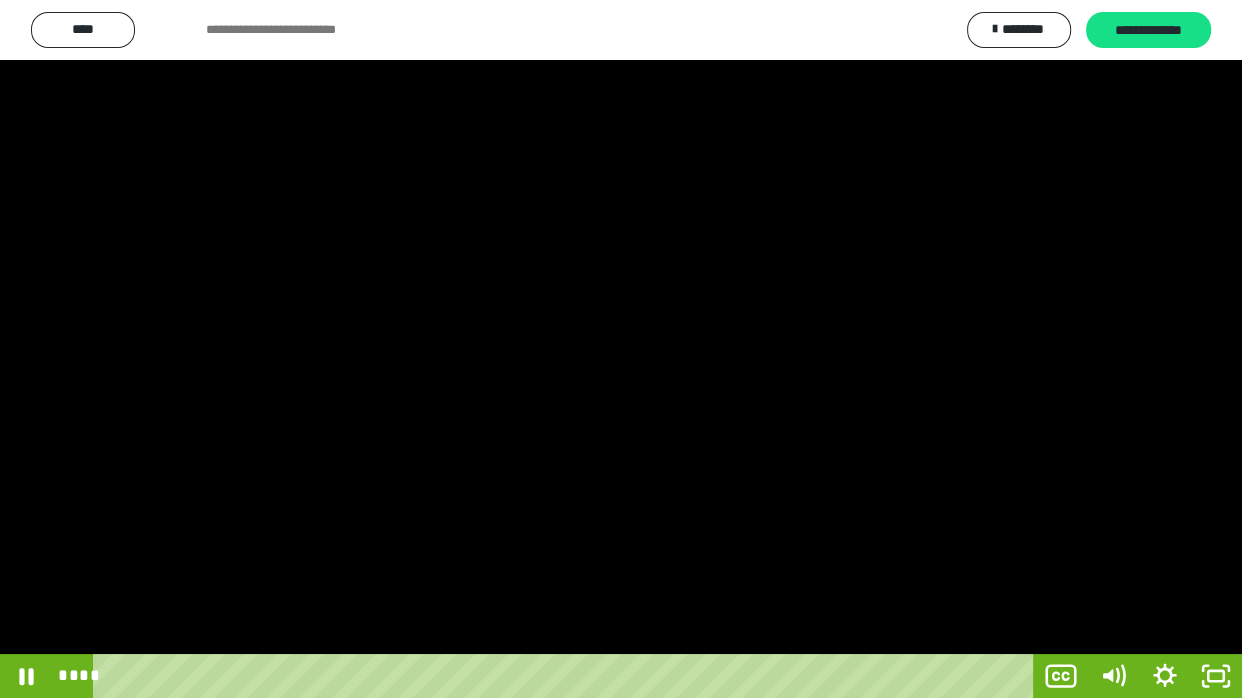 click at bounding box center (621, 349) 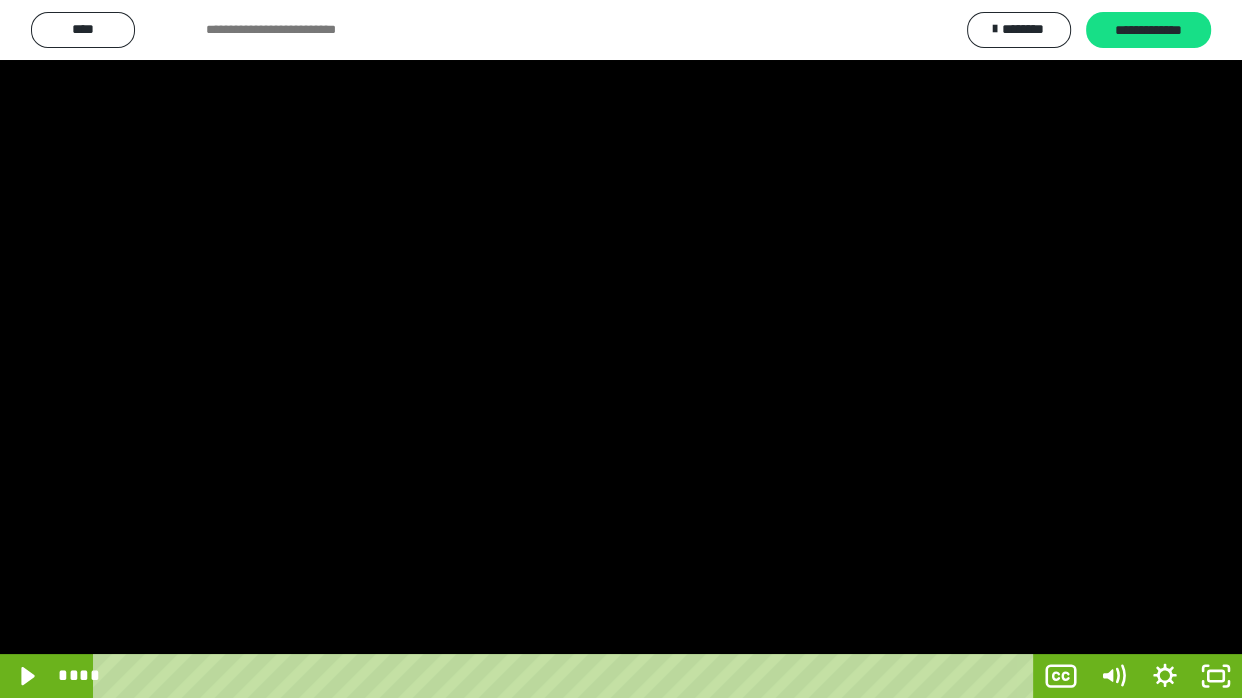 drag, startPoint x: 983, startPoint y: 391, endPoint x: 978, endPoint y: 412, distance: 21.587032 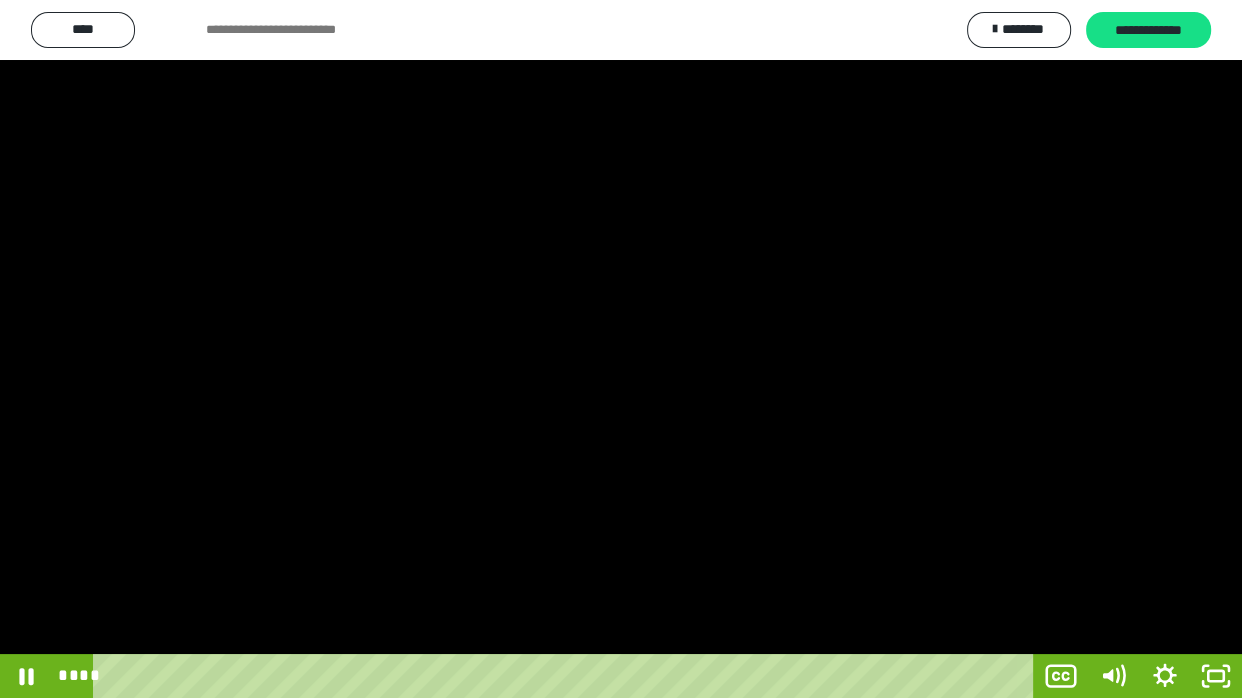 click at bounding box center [621, 349] 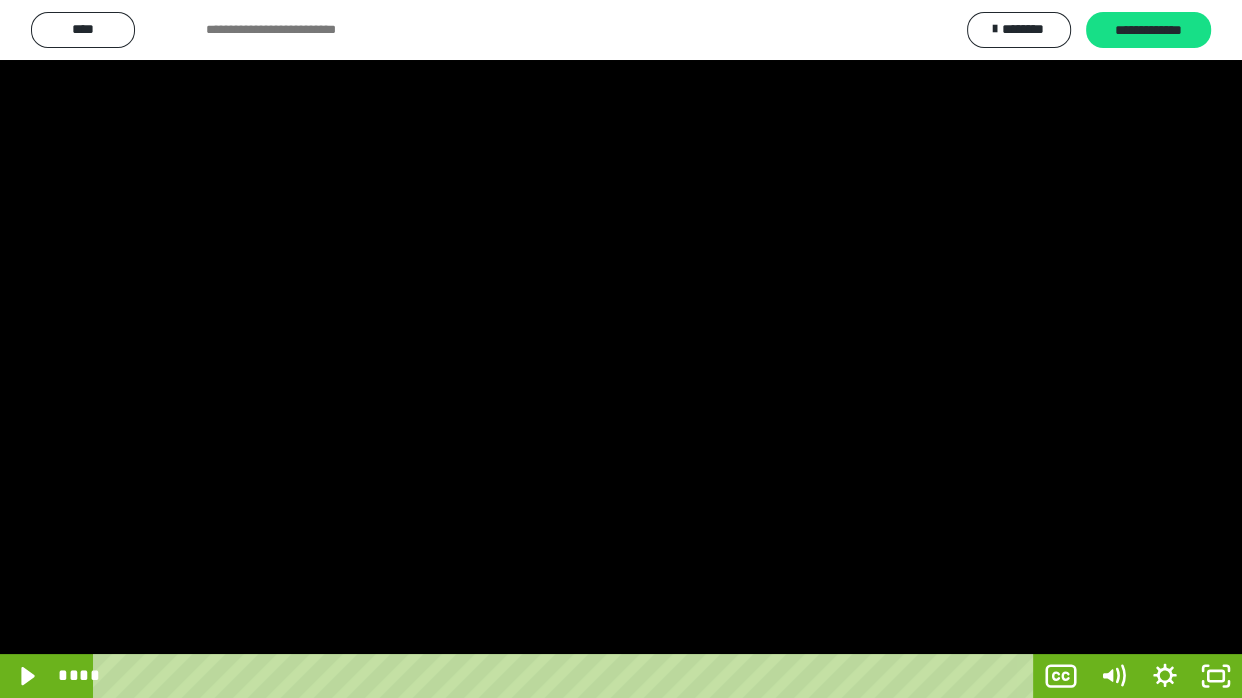 click at bounding box center [621, 349] 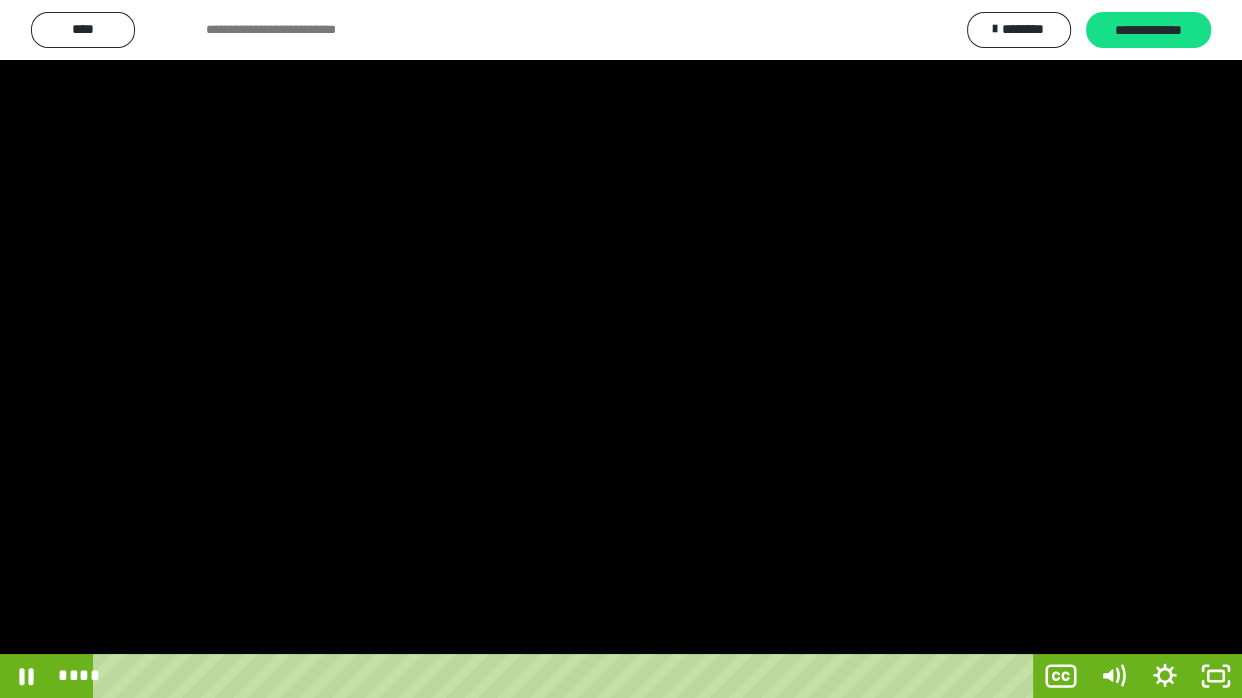 click at bounding box center [621, 349] 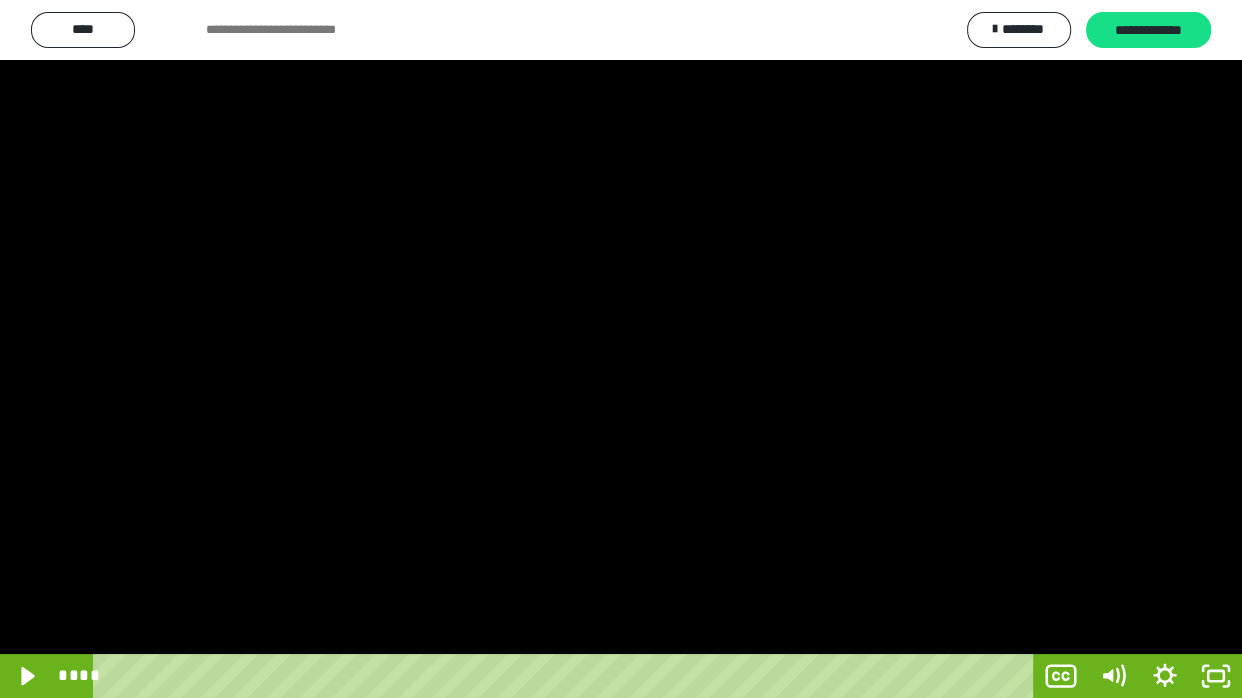 click at bounding box center (621, 349) 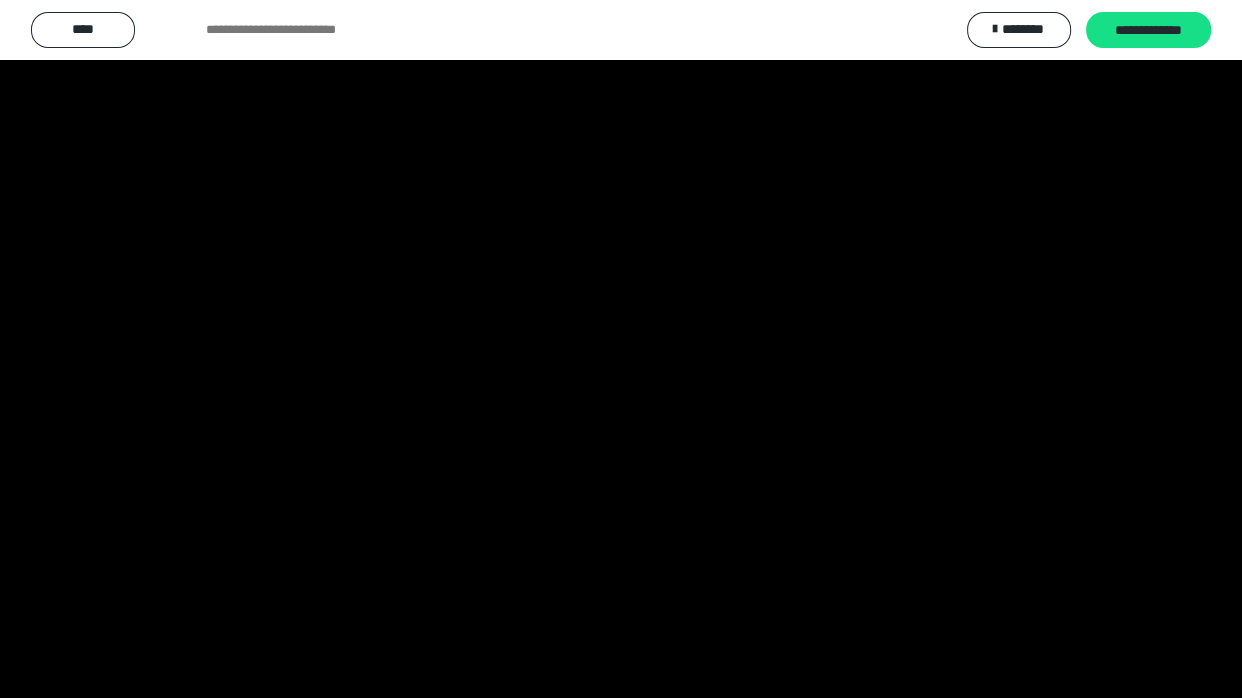 click at bounding box center (621, 349) 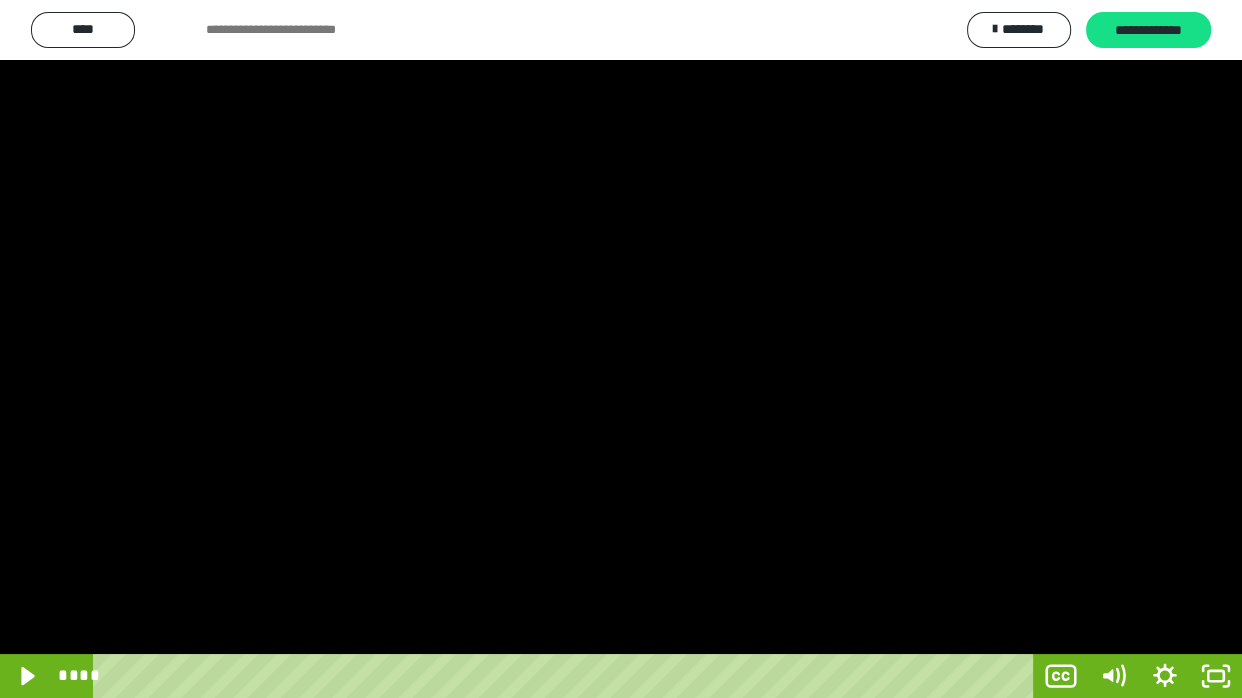 click at bounding box center (621, 349) 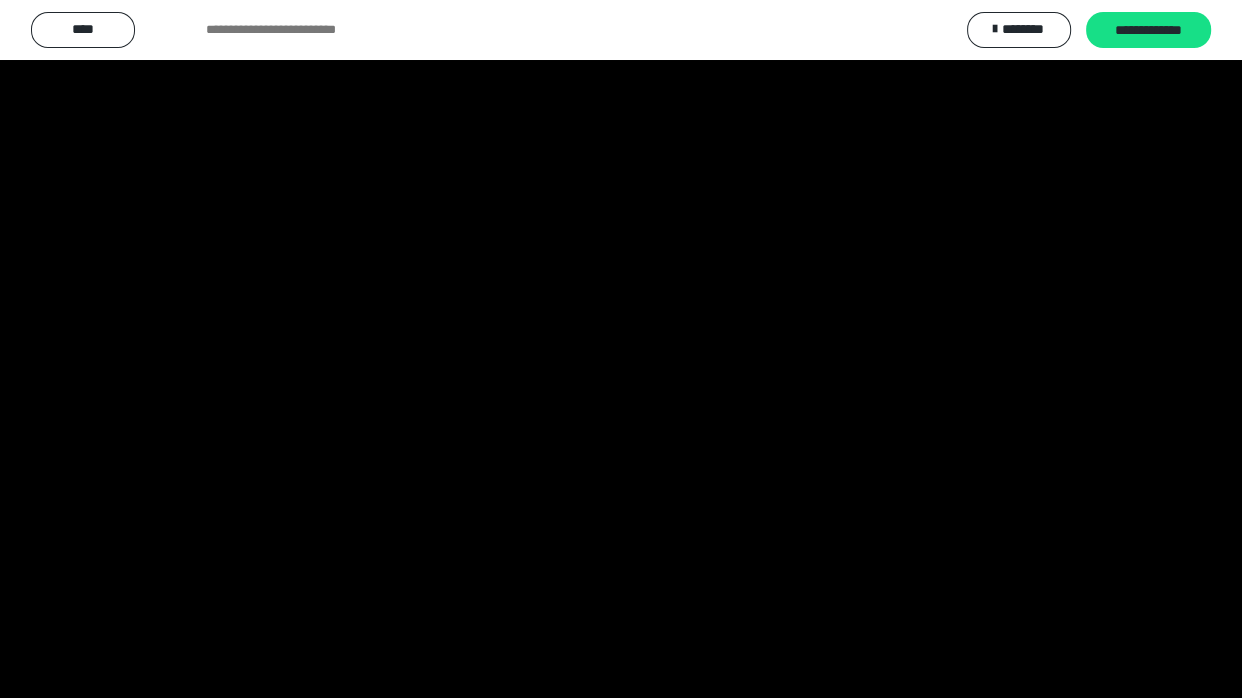 click at bounding box center (621, 349) 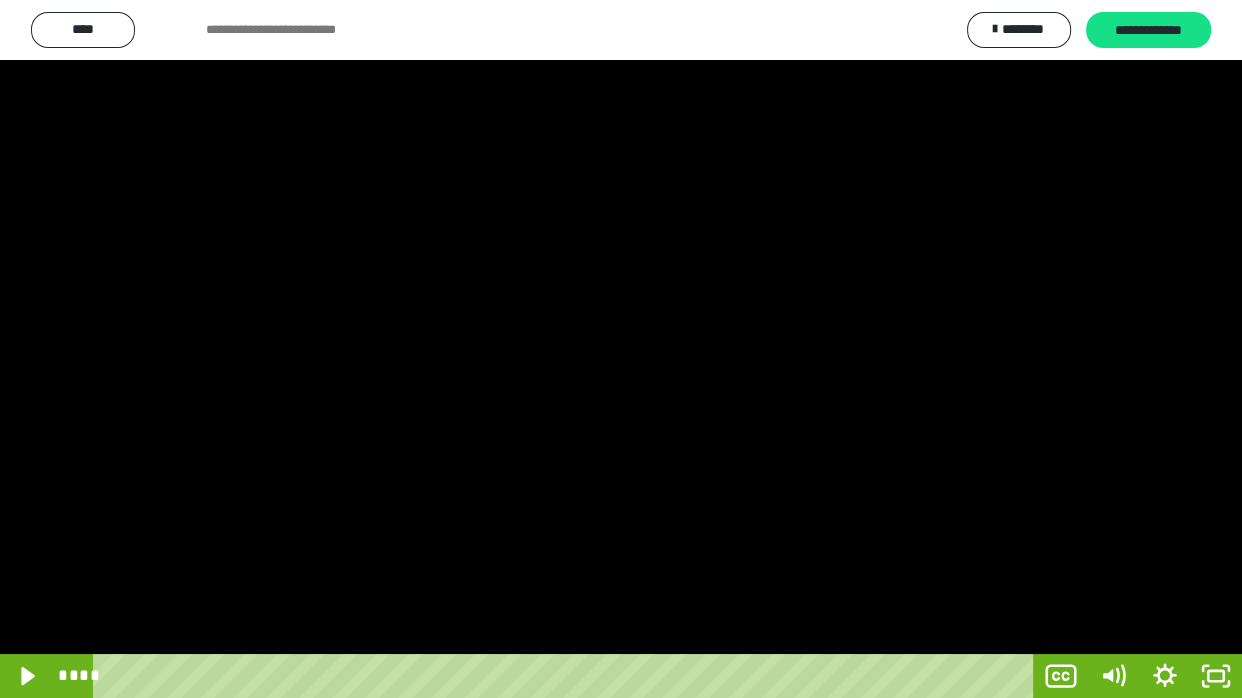 click at bounding box center (621, 349) 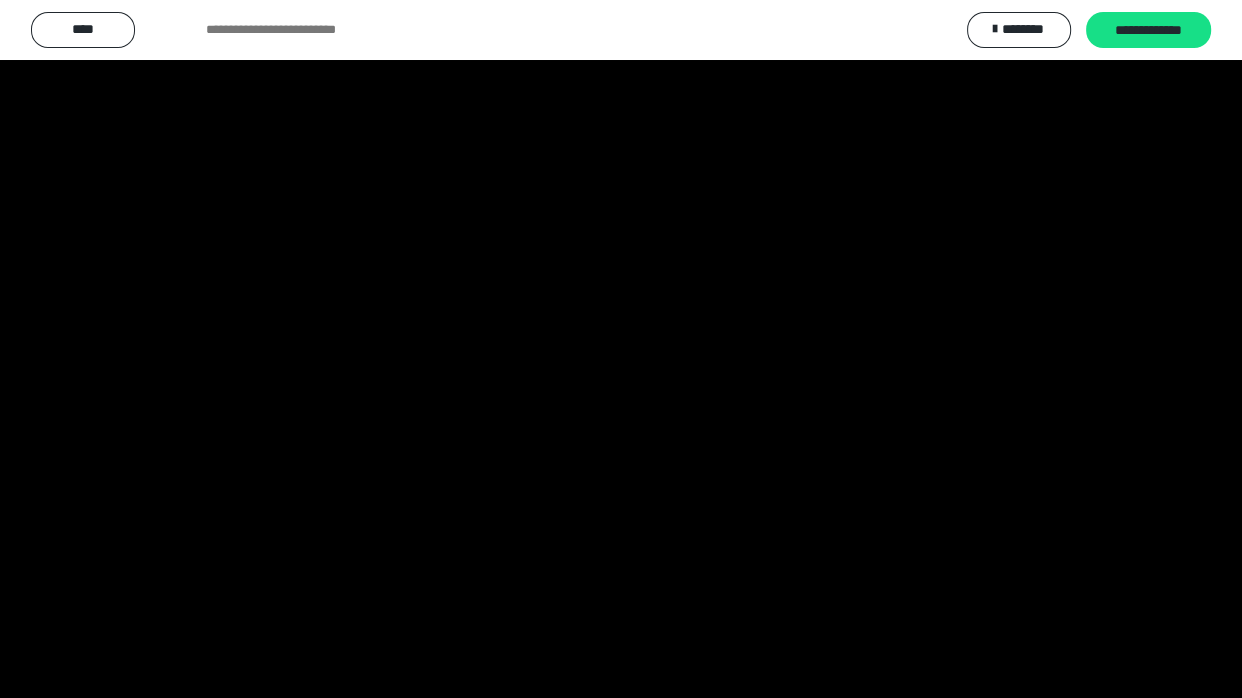 click at bounding box center [621, 349] 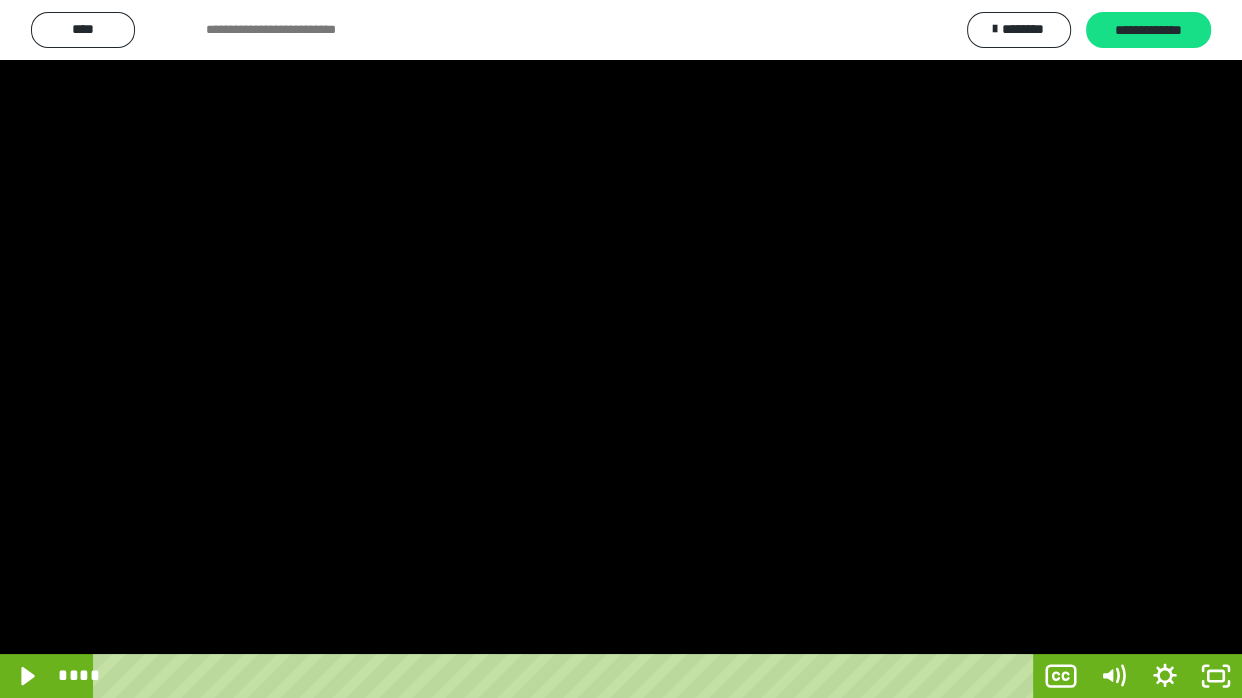 click at bounding box center (621, 349) 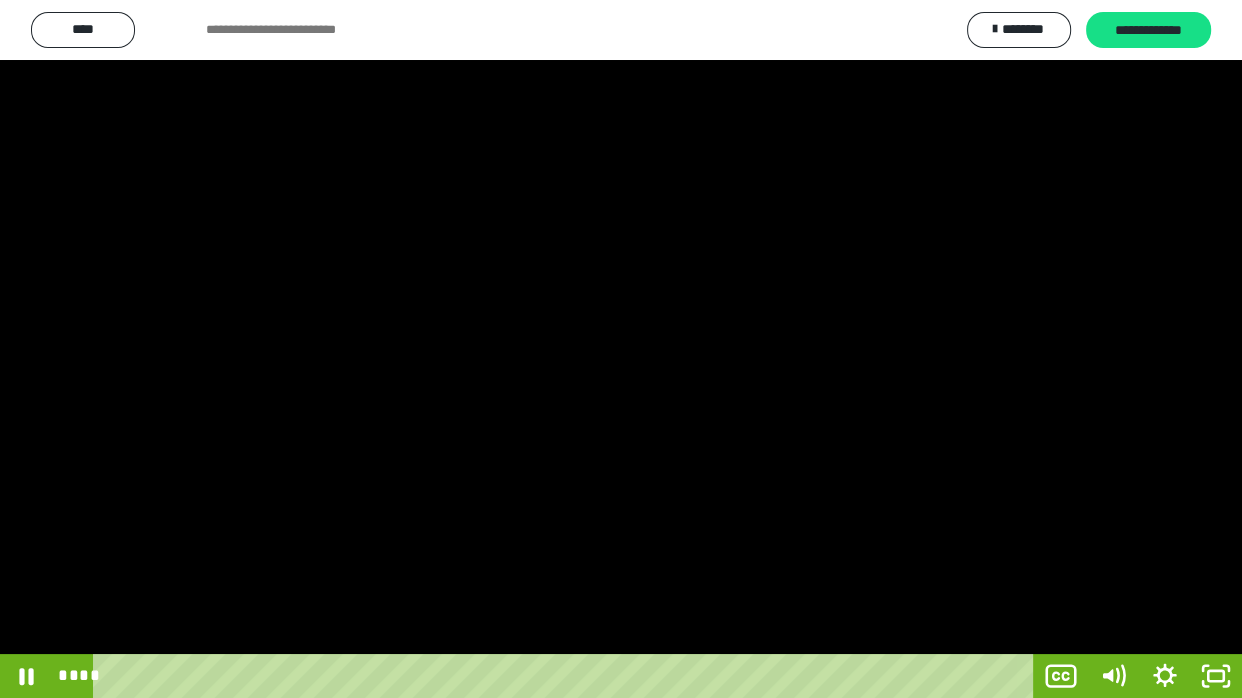 click at bounding box center (621, 349) 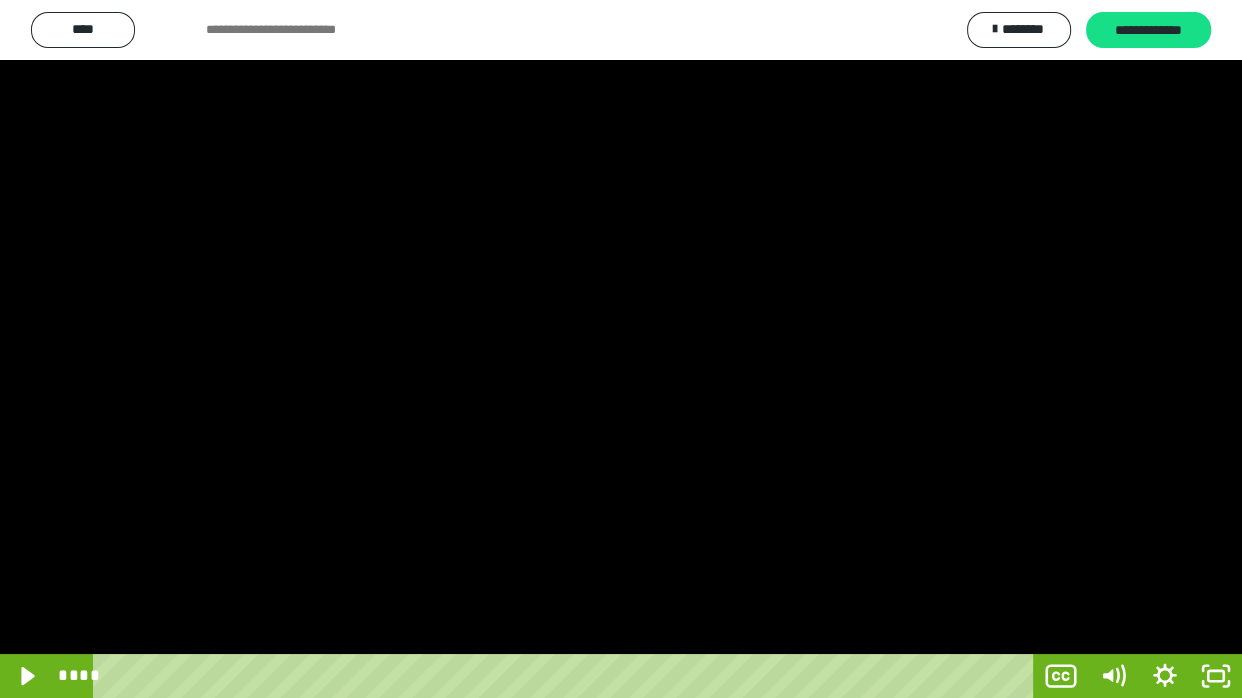 click at bounding box center [621, 349] 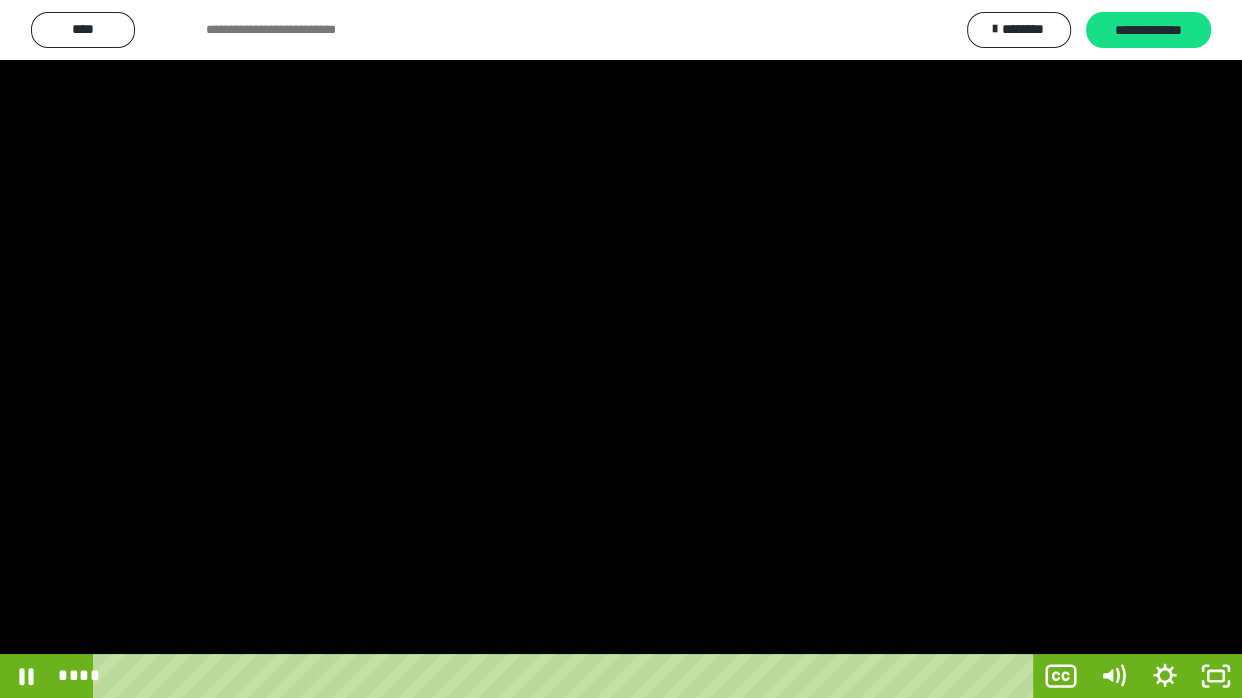 click at bounding box center [621, 349] 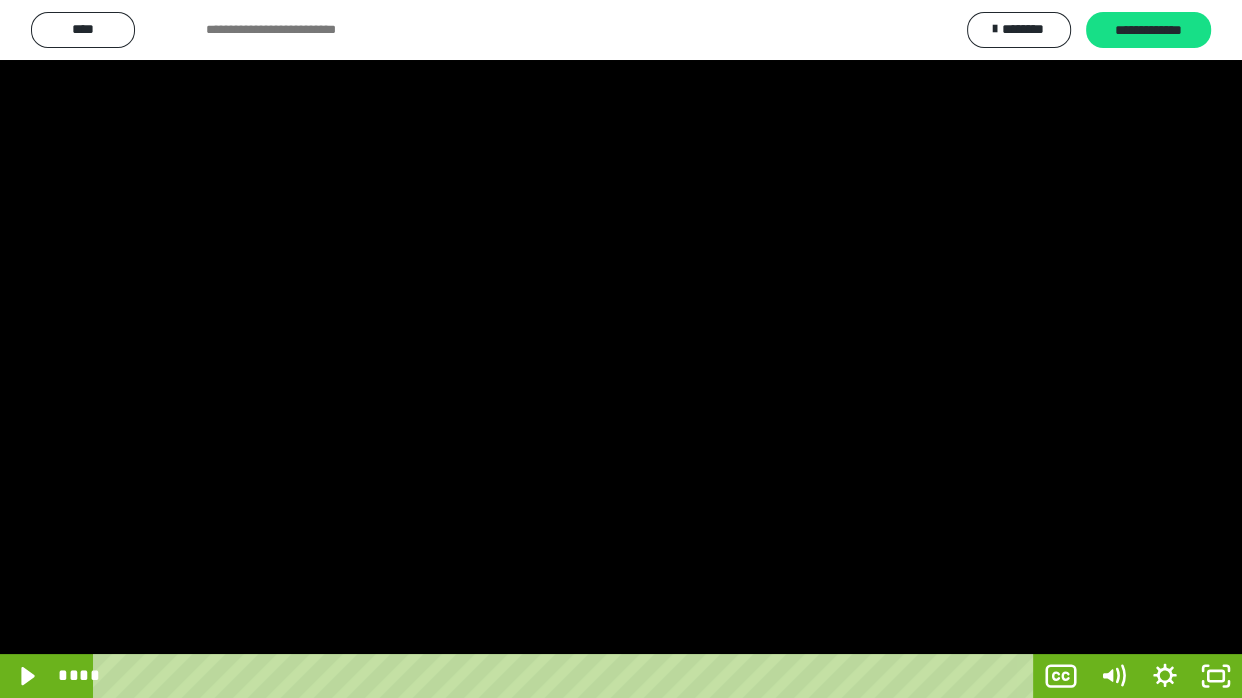 click at bounding box center [621, 349] 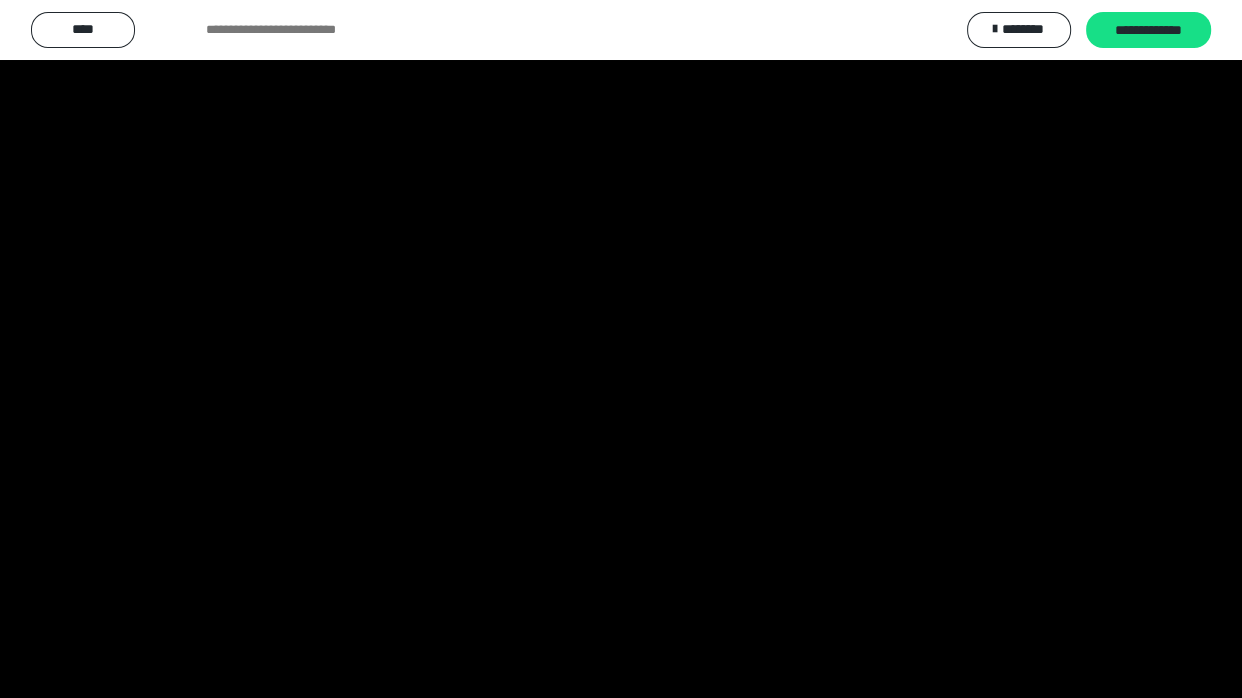 click at bounding box center [621, 349] 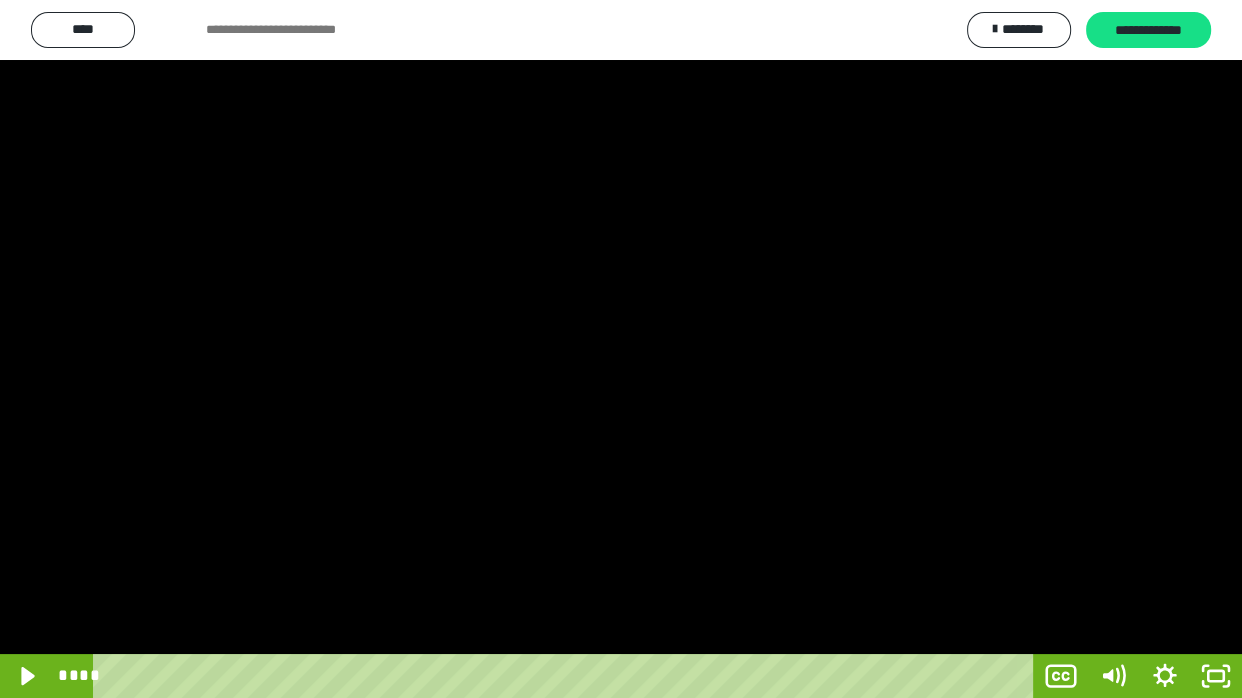 click at bounding box center (621, 349) 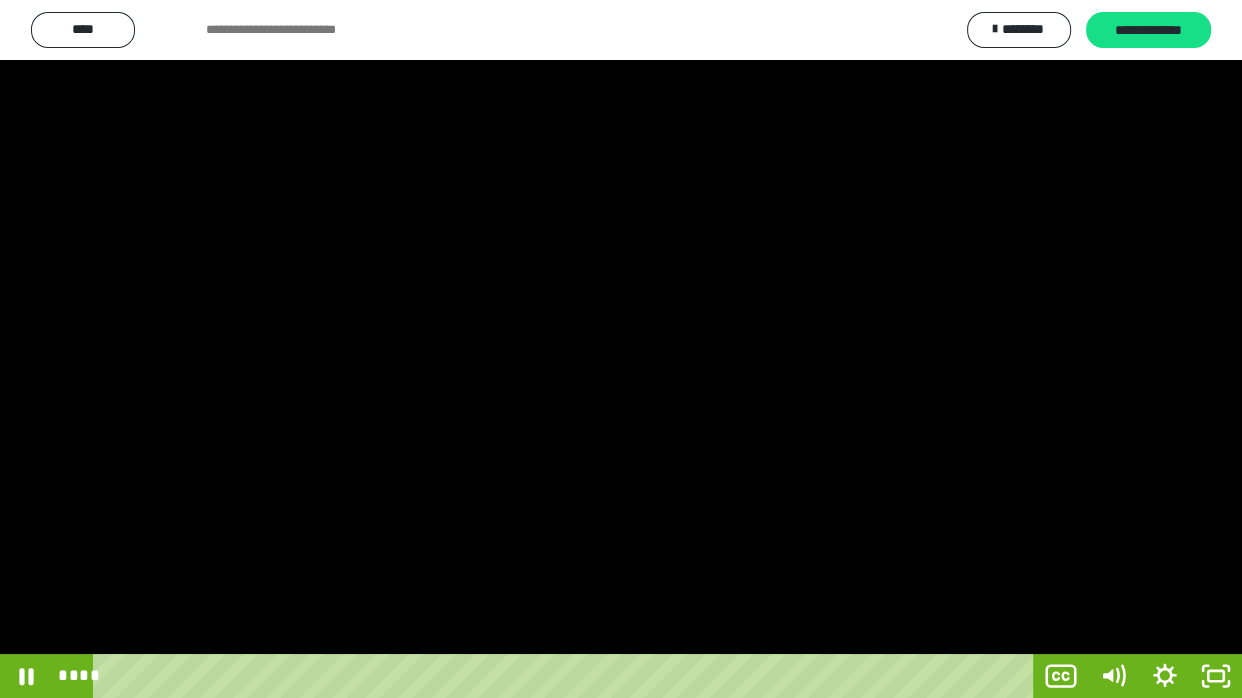 click at bounding box center [621, 349] 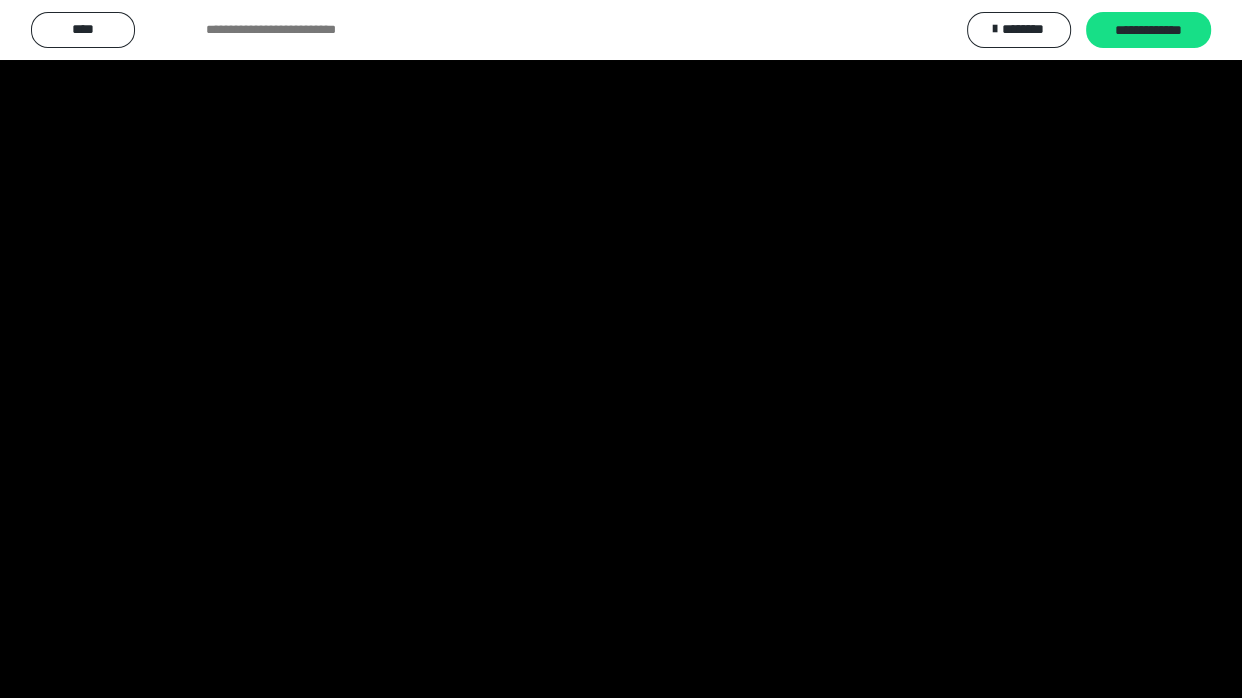 click at bounding box center (621, 349) 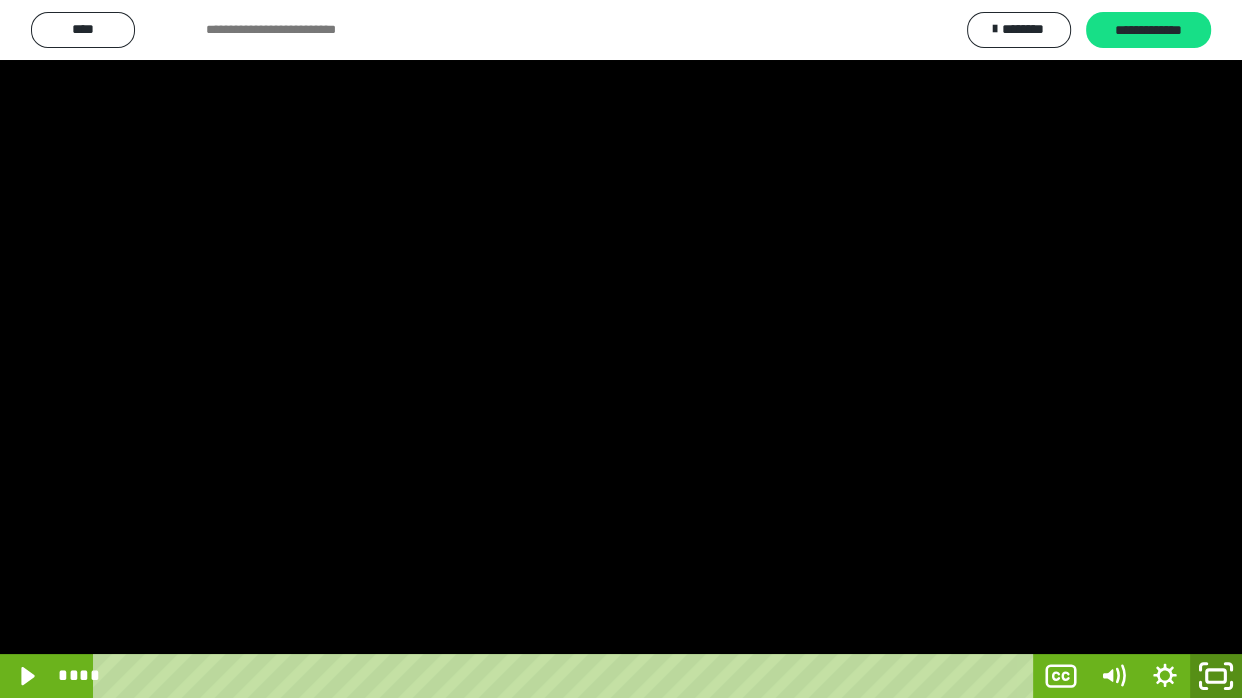 click 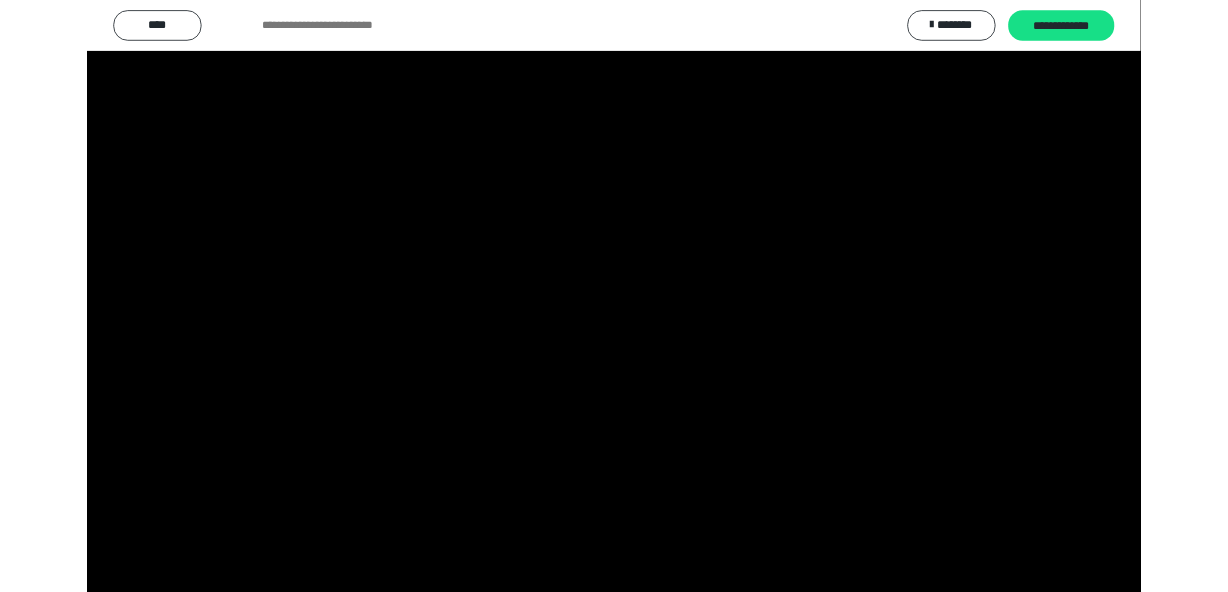 scroll, scrollTop: 4076, scrollLeft: 0, axis: vertical 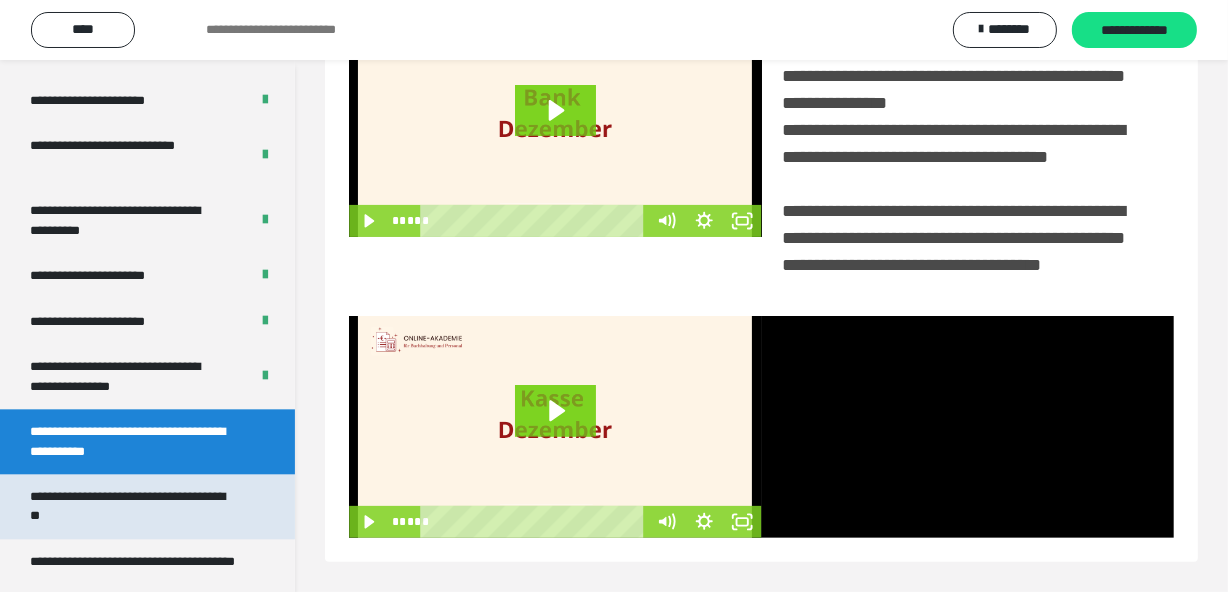 click on "**********" at bounding box center (132, 506) 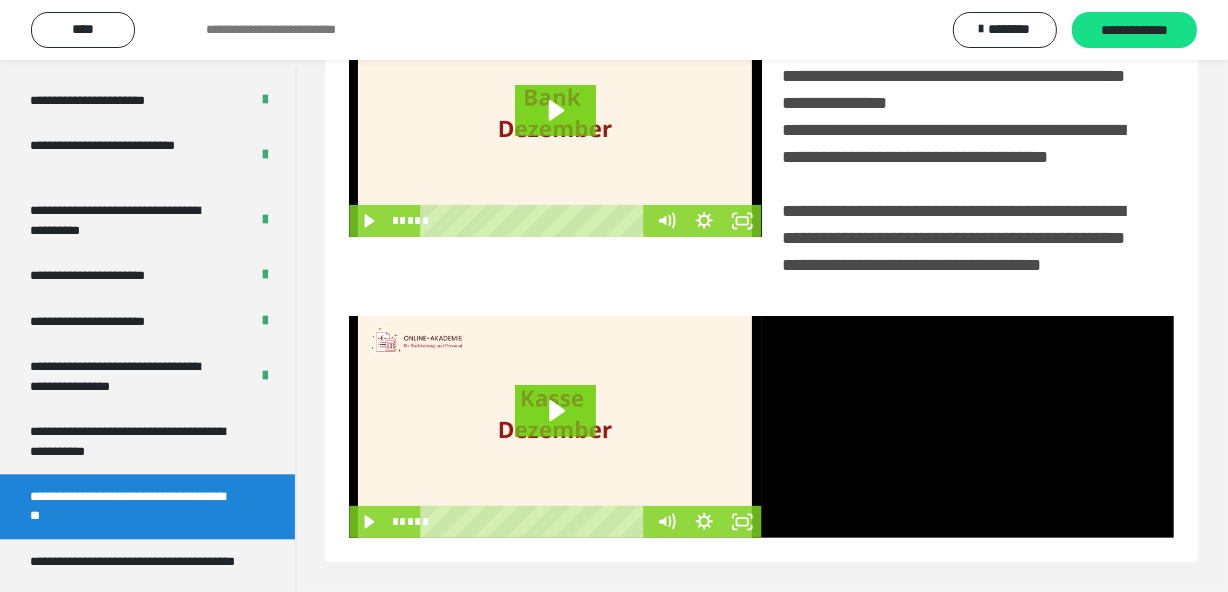 scroll, scrollTop: 102, scrollLeft: 0, axis: vertical 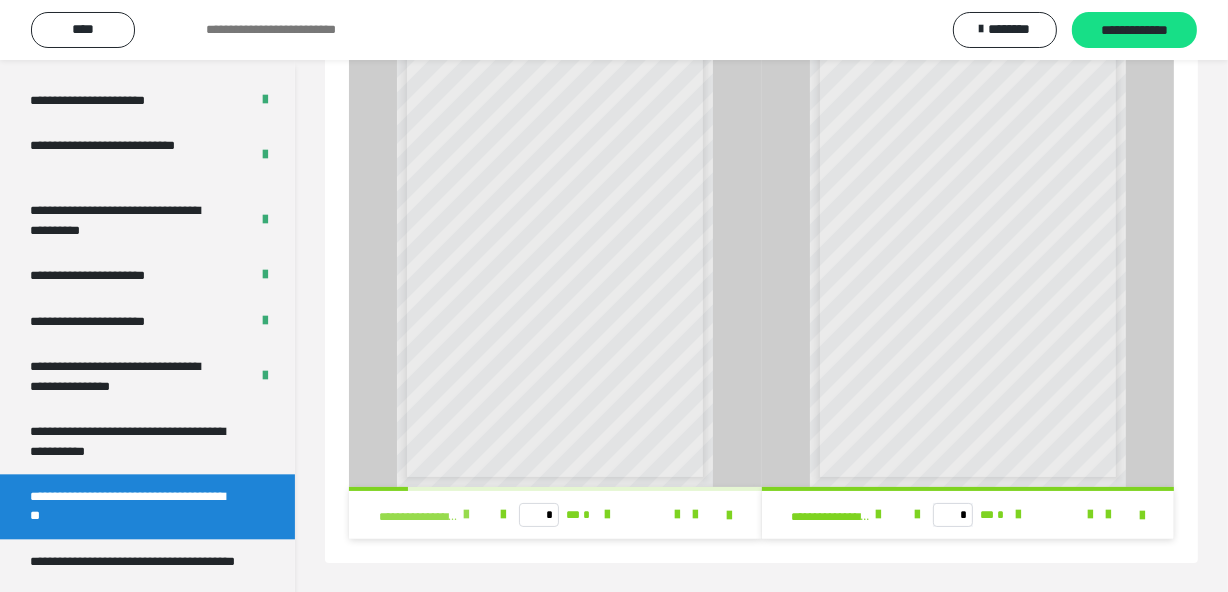 click at bounding box center [466, 515] 